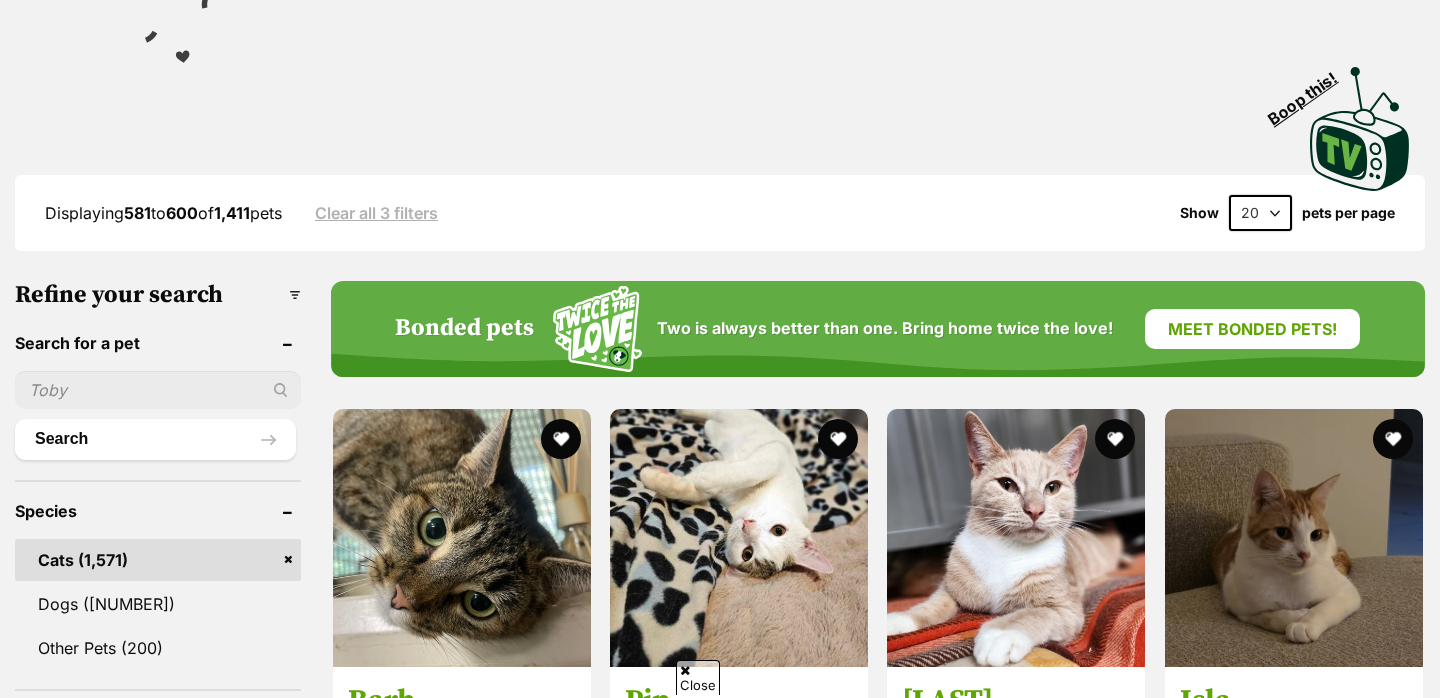 scroll, scrollTop: 576, scrollLeft: 0, axis: vertical 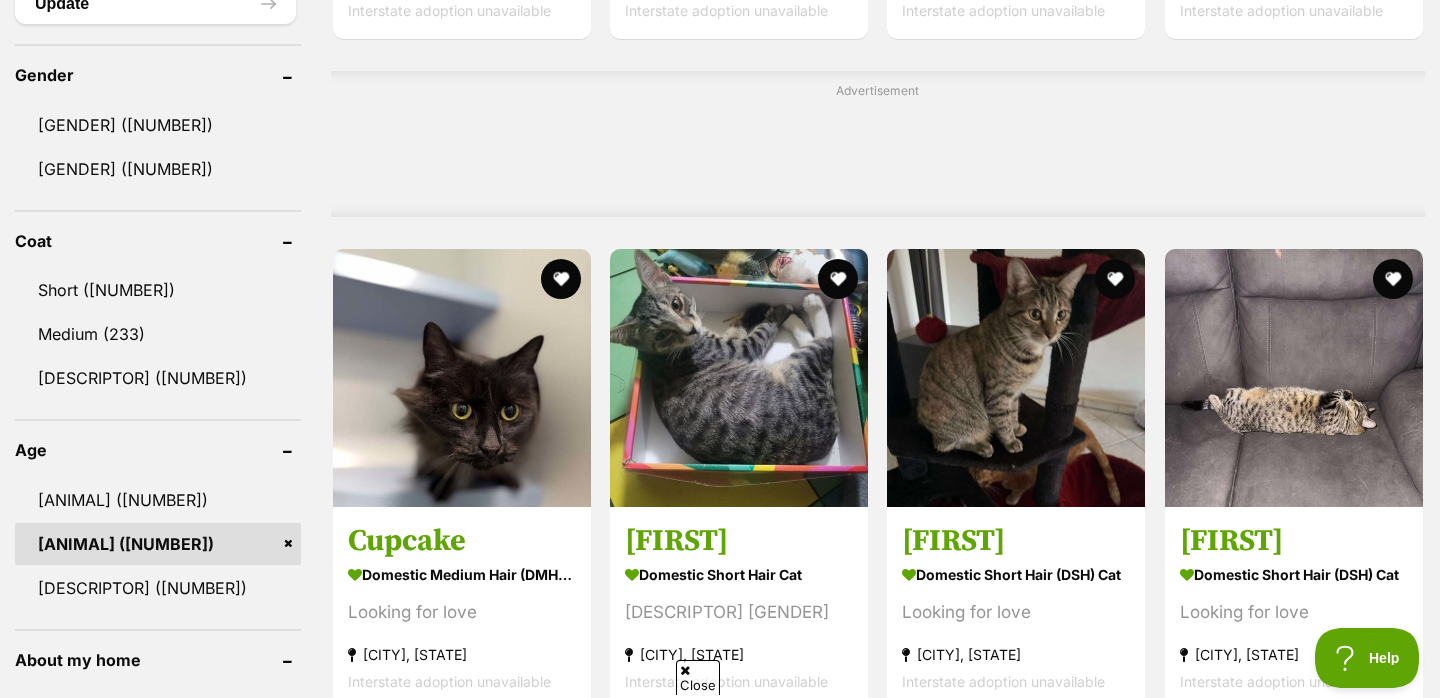 click on "Kitten (162)" at bounding box center [158, 500] 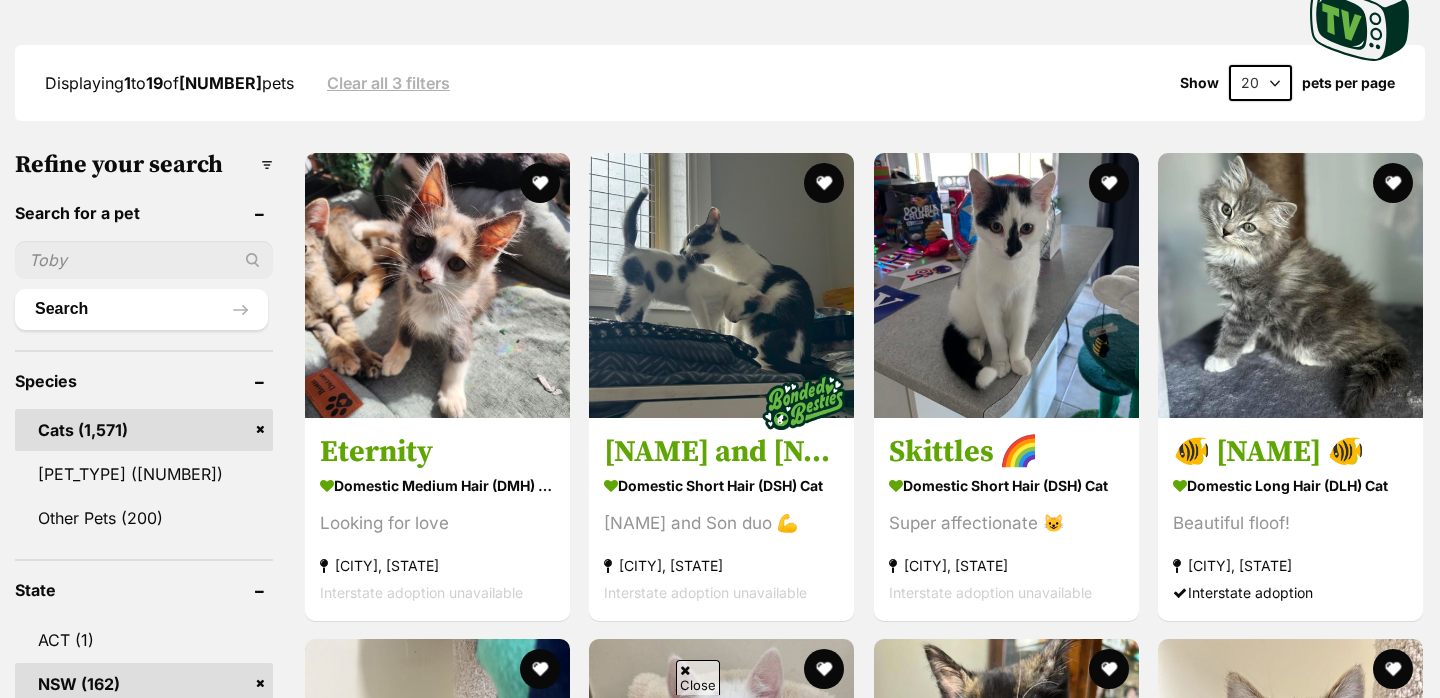 scroll, scrollTop: 501, scrollLeft: 0, axis: vertical 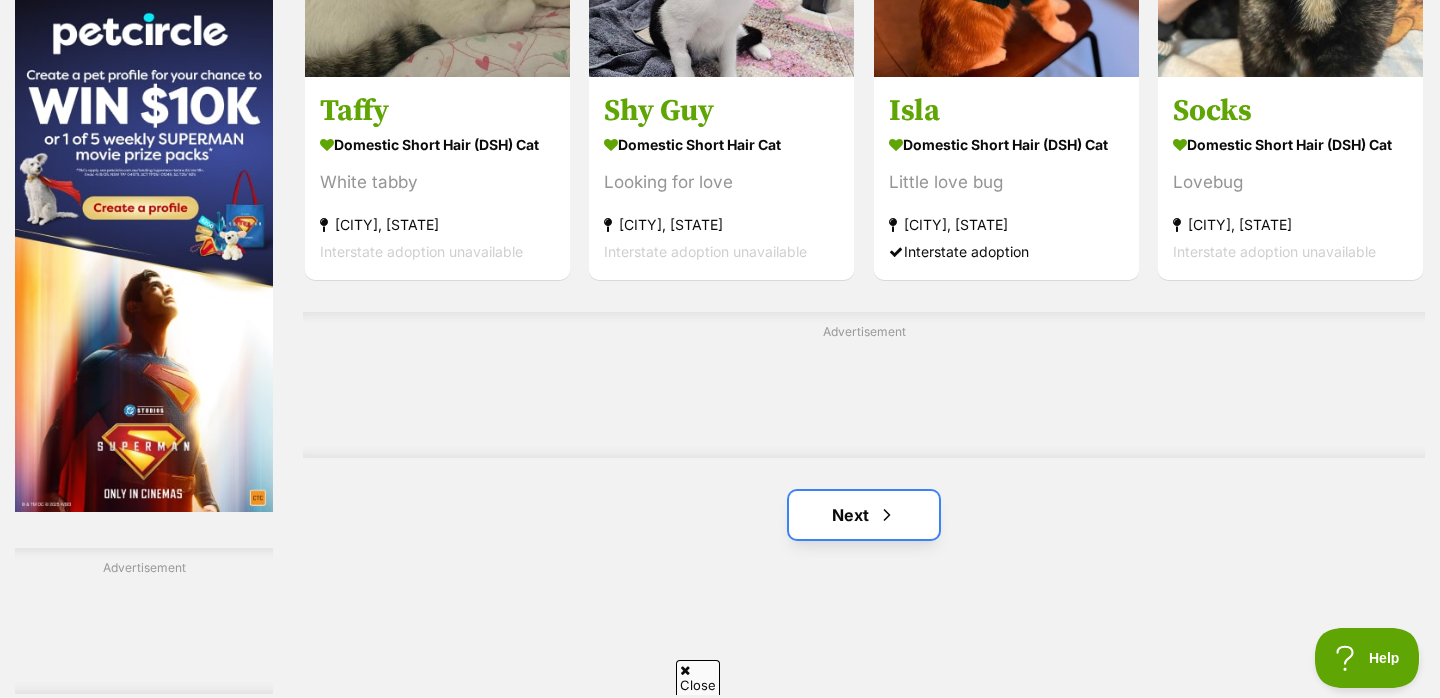 click on "Next" at bounding box center [864, 515] 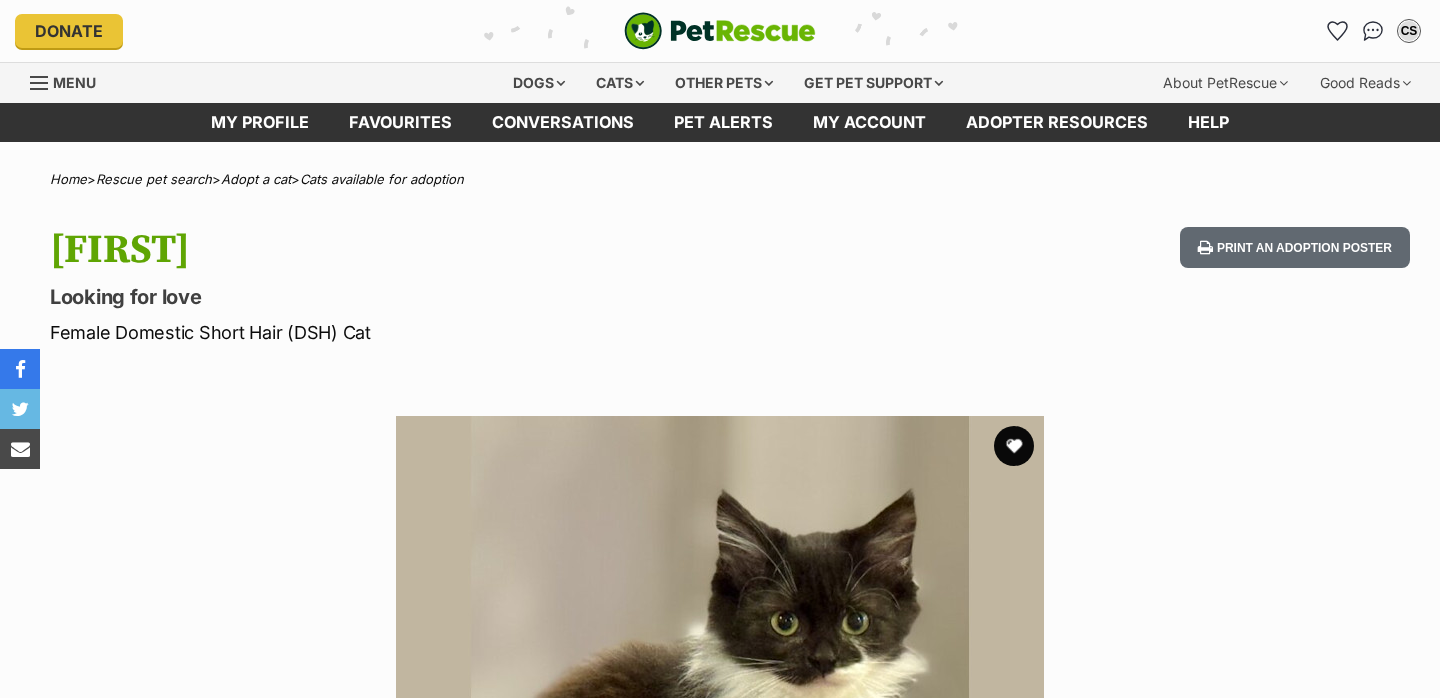 scroll, scrollTop: 0, scrollLeft: 0, axis: both 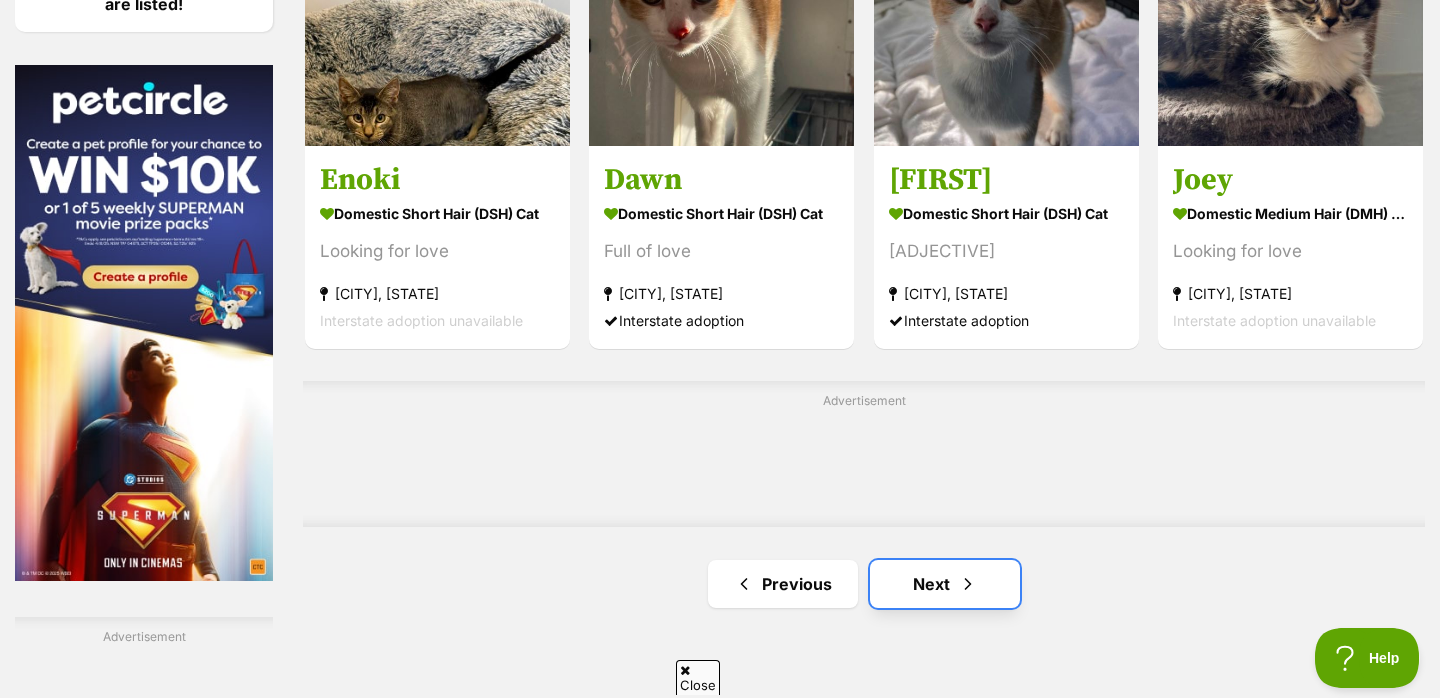 click on "Next" at bounding box center (945, 584) 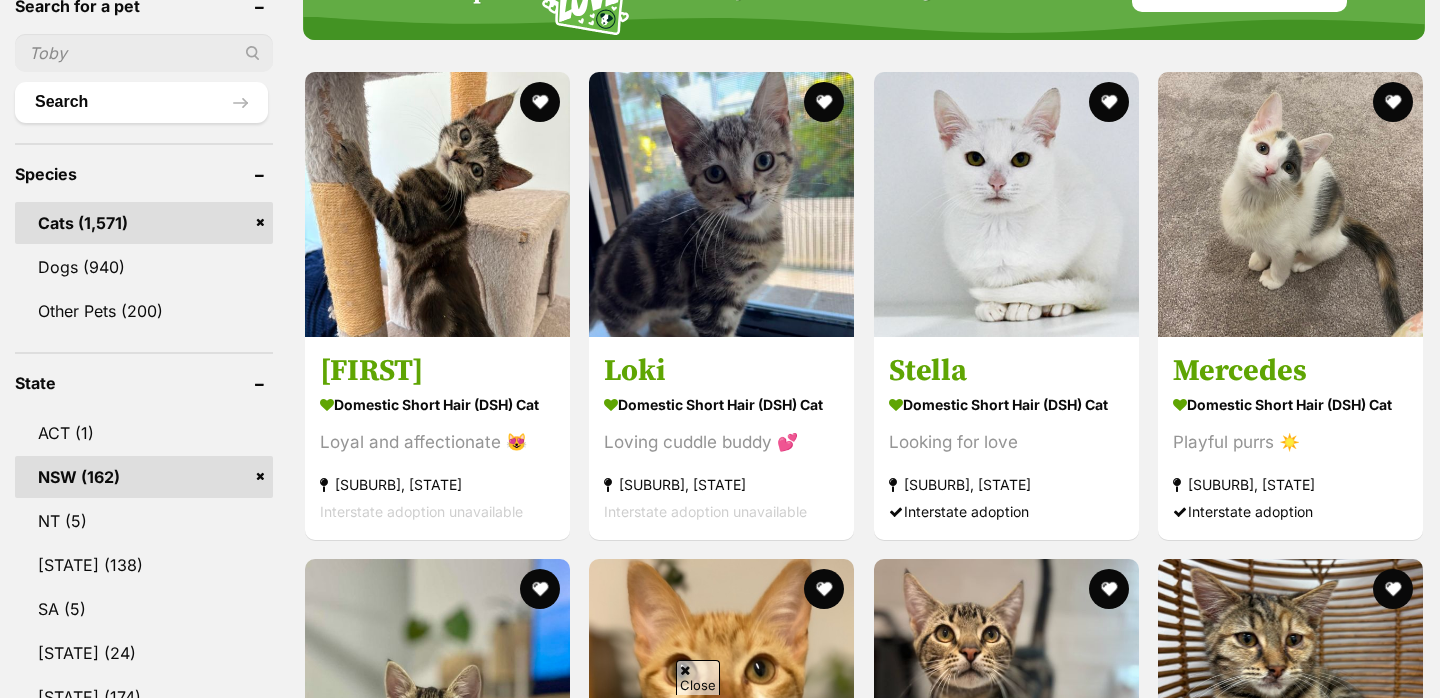 scroll, scrollTop: 708, scrollLeft: 0, axis: vertical 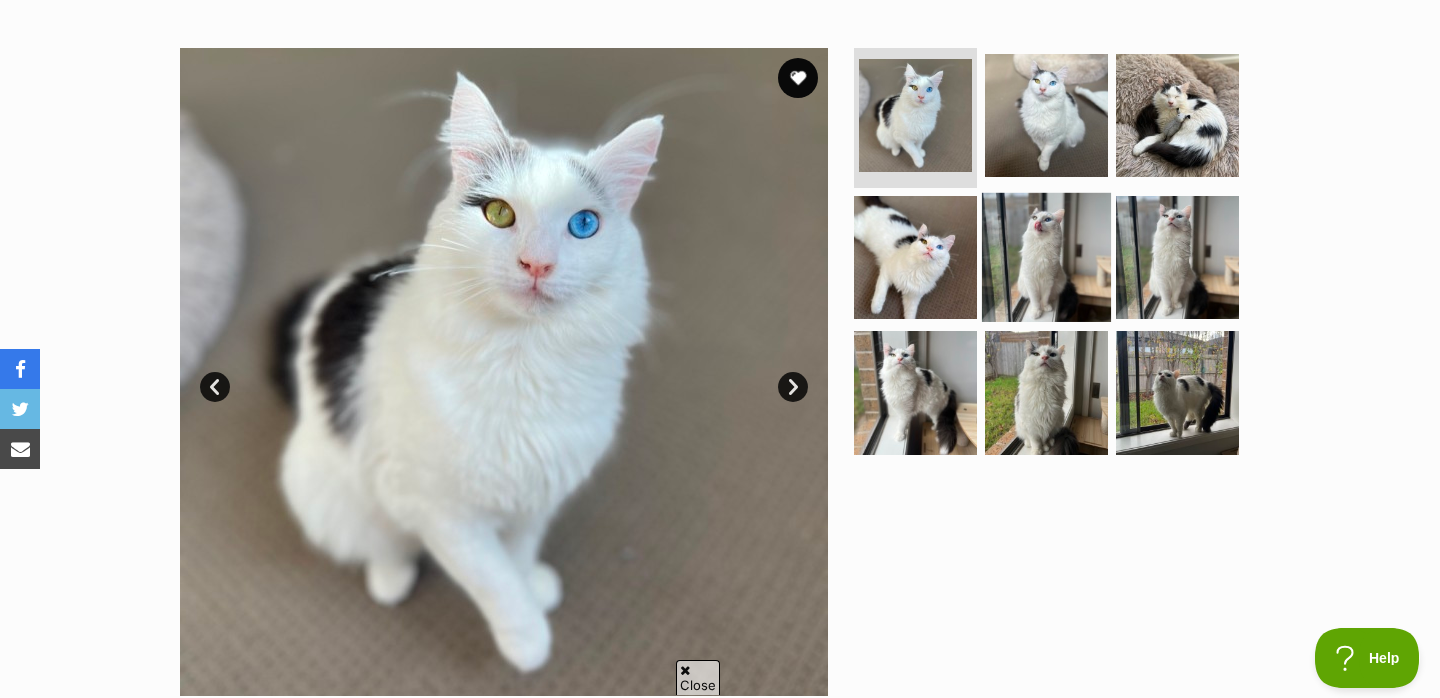 click at bounding box center [1046, 256] 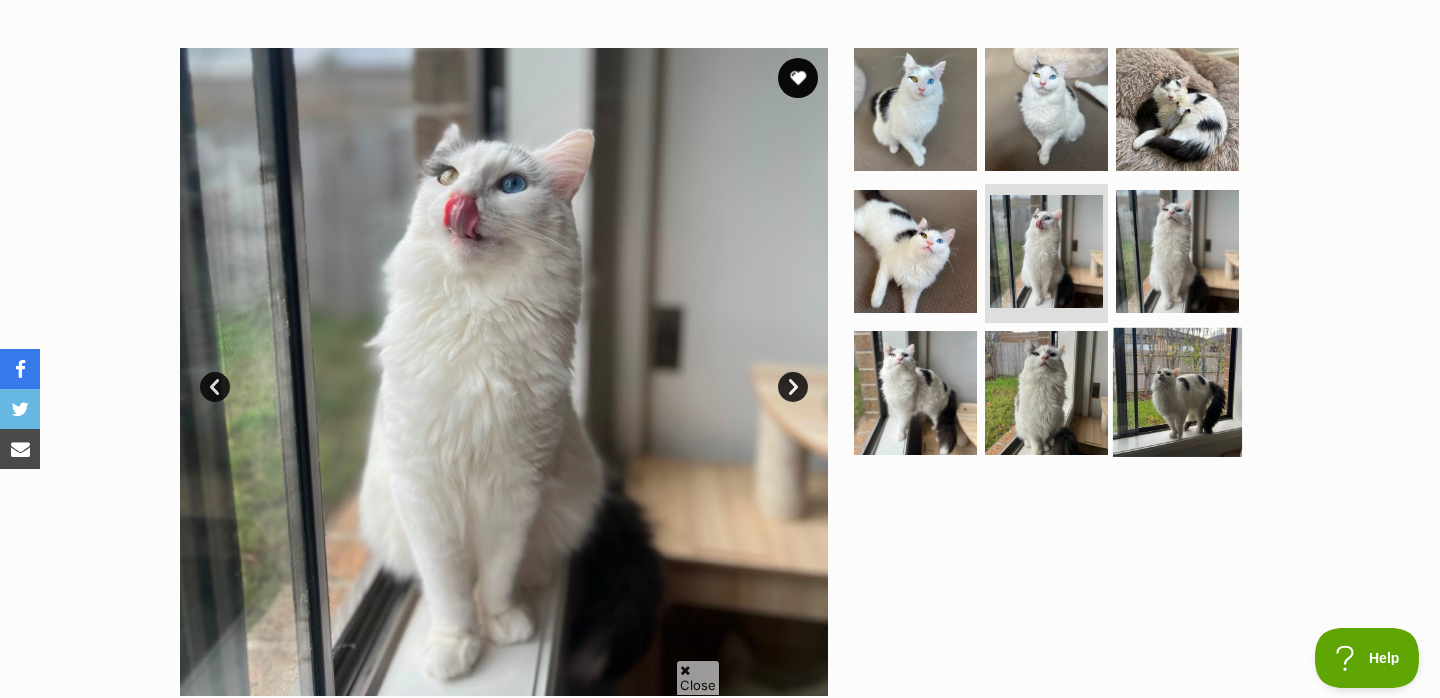 click at bounding box center (1177, 392) 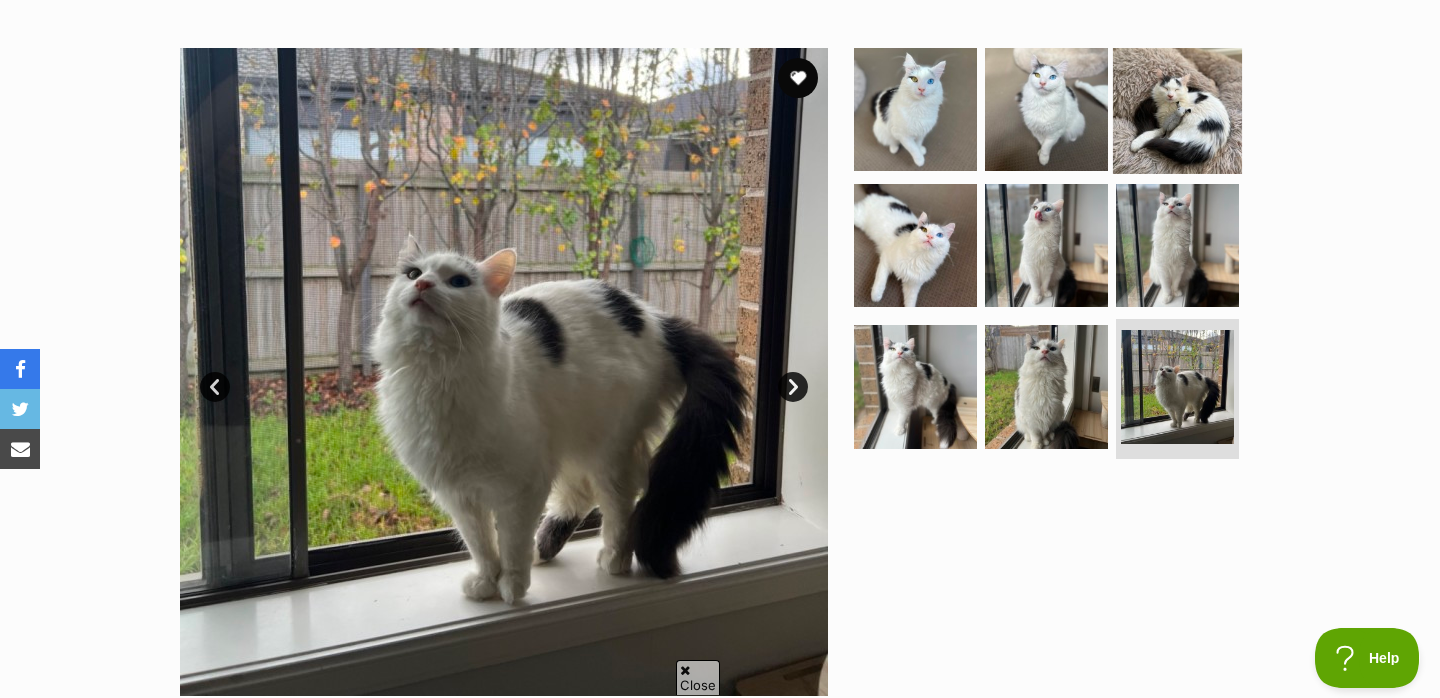 click at bounding box center (1177, 109) 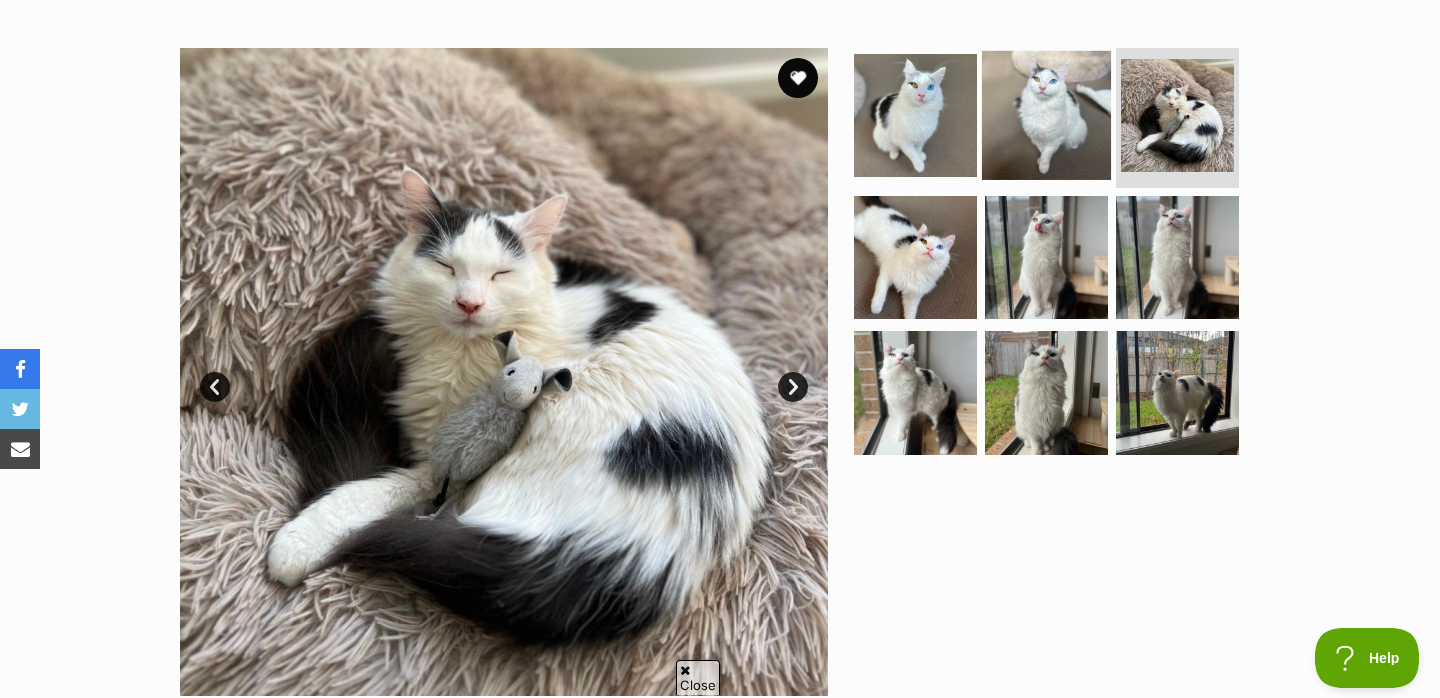 click at bounding box center [1046, 115] 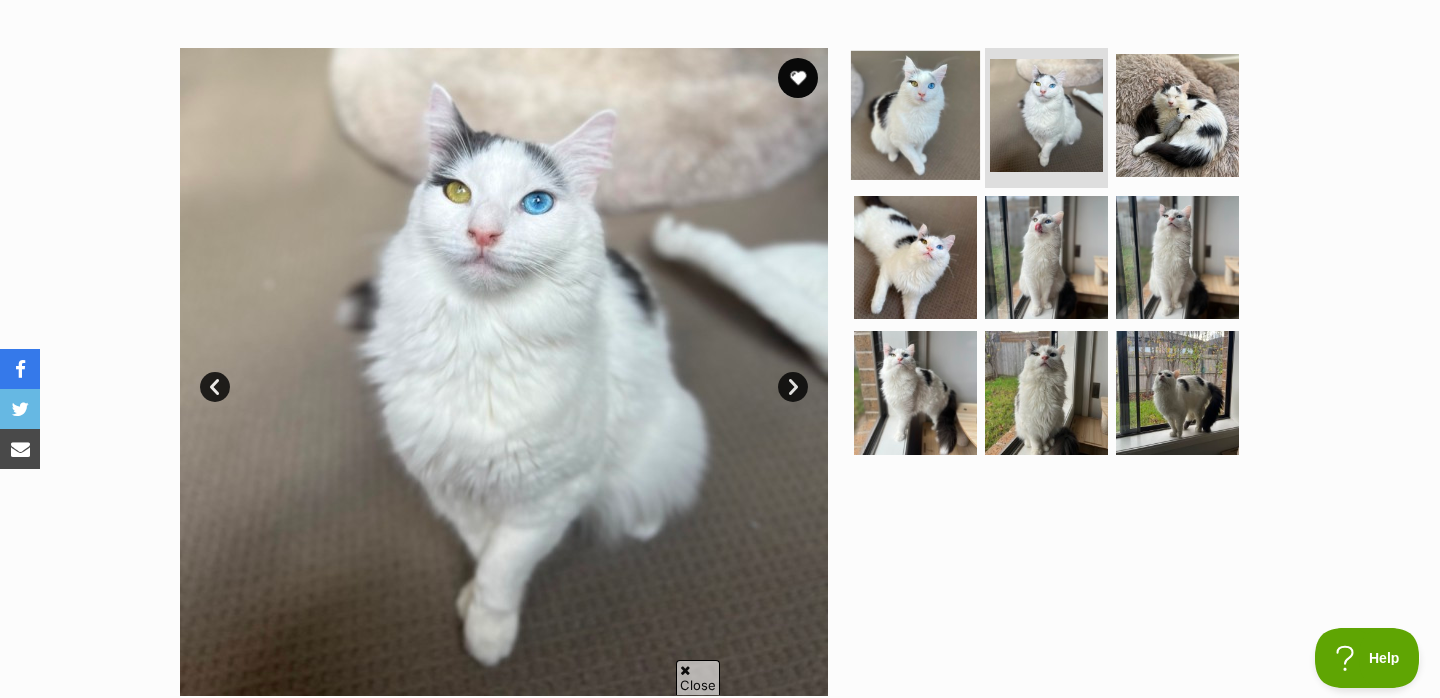 click at bounding box center (915, 115) 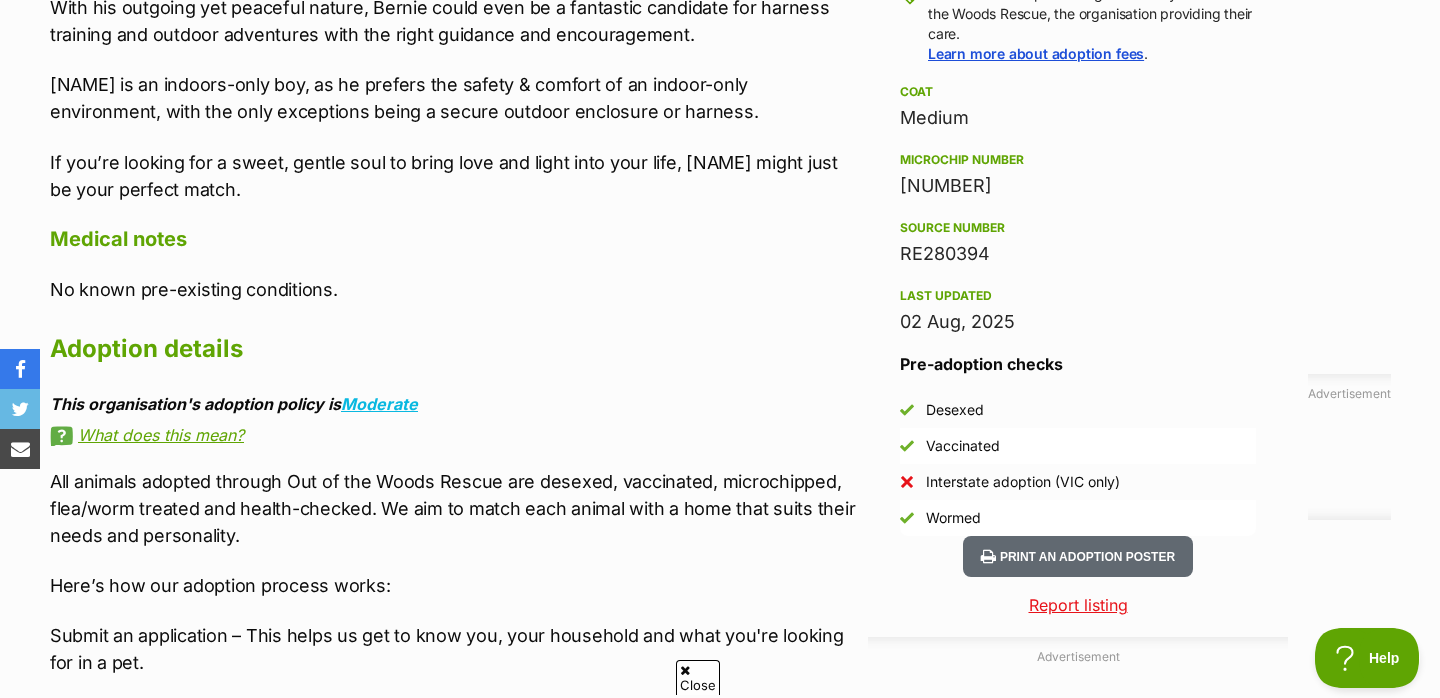 scroll, scrollTop: 1545, scrollLeft: 0, axis: vertical 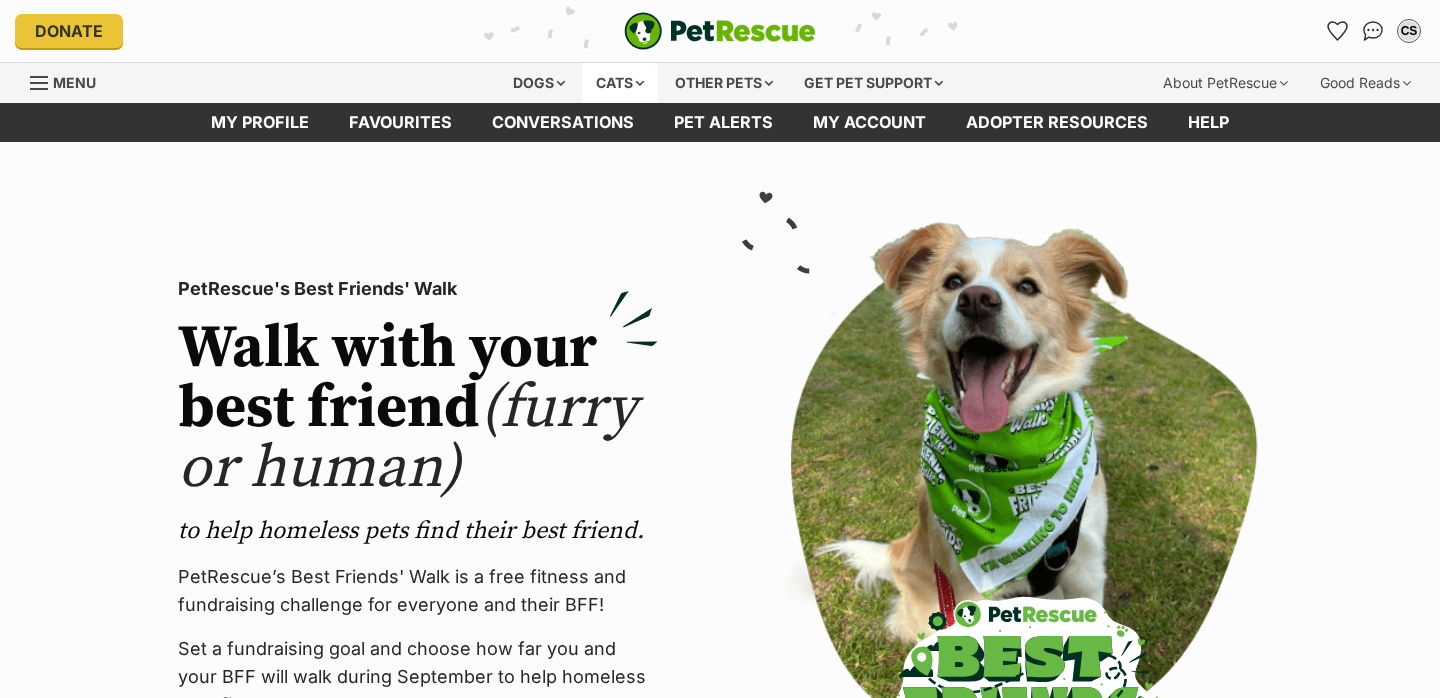 click on "Cats" at bounding box center (620, 83) 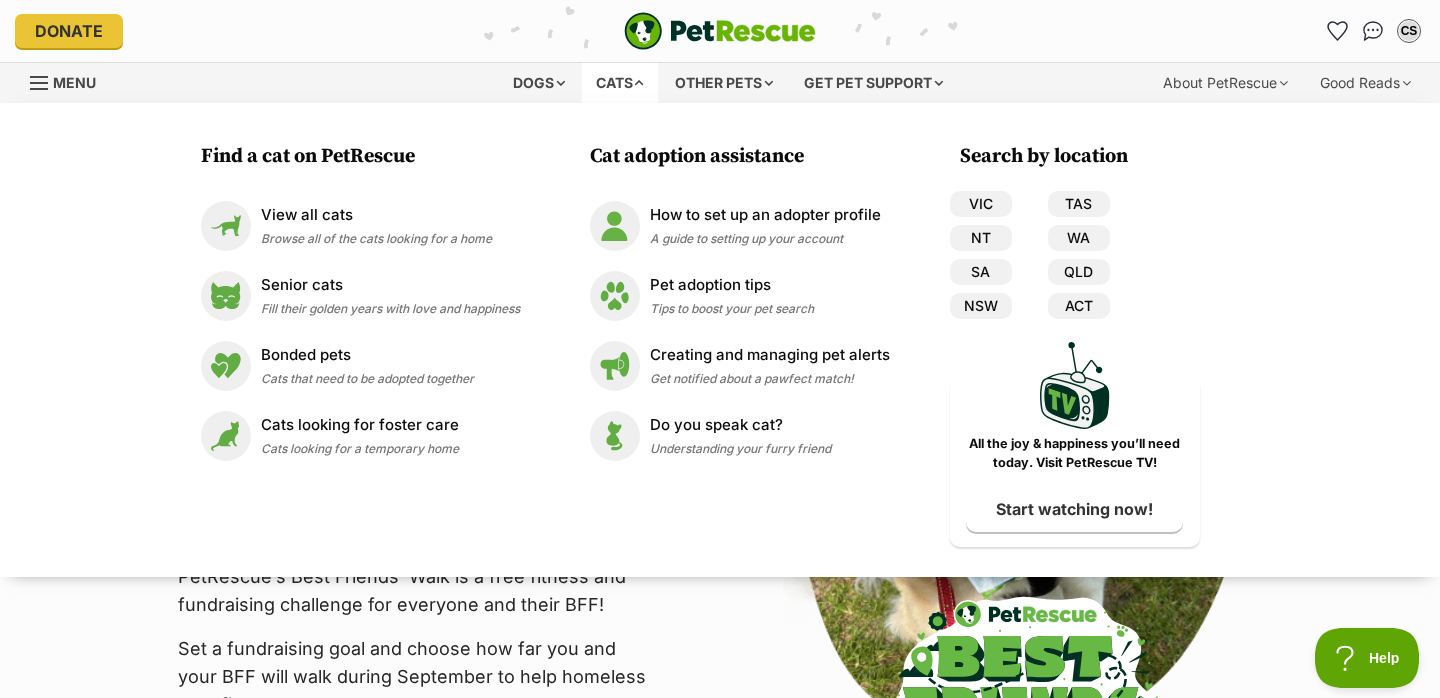 scroll, scrollTop: 0, scrollLeft: 0, axis: both 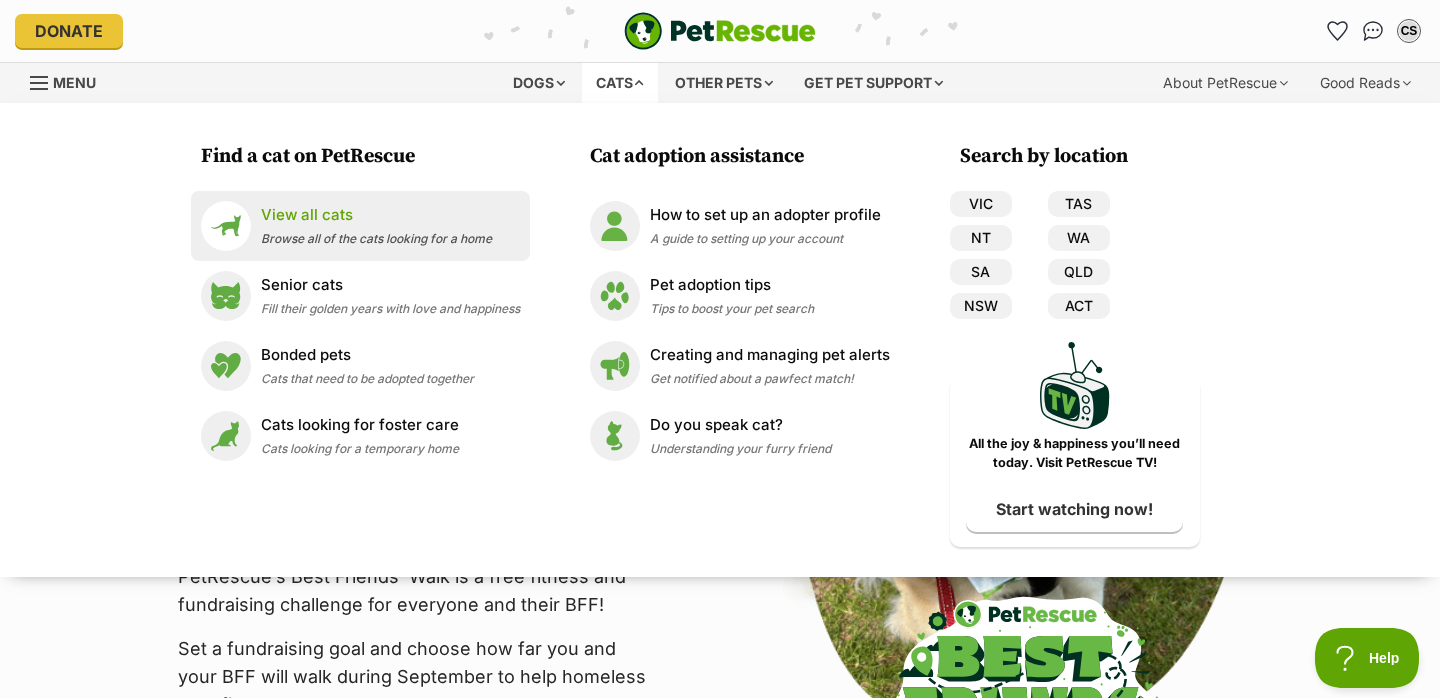 click on "View all cats" at bounding box center (376, 215) 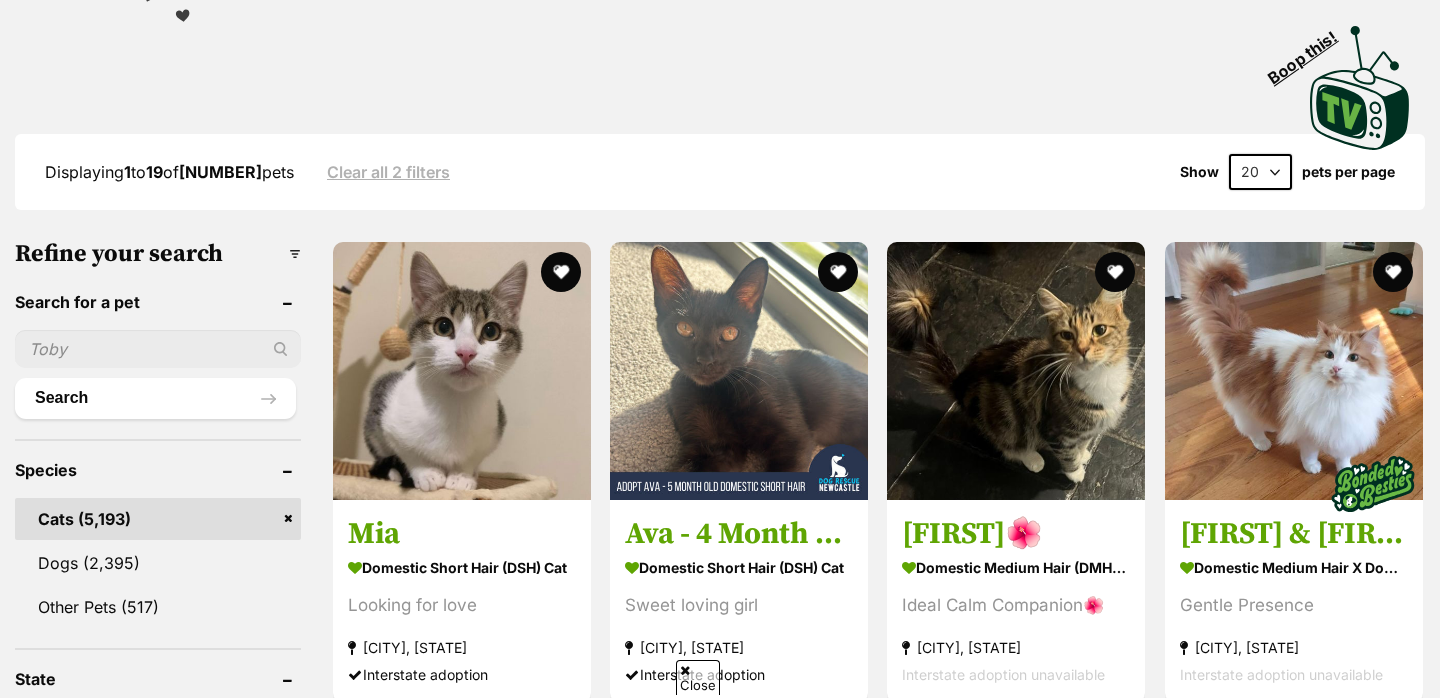 scroll, scrollTop: 536, scrollLeft: 0, axis: vertical 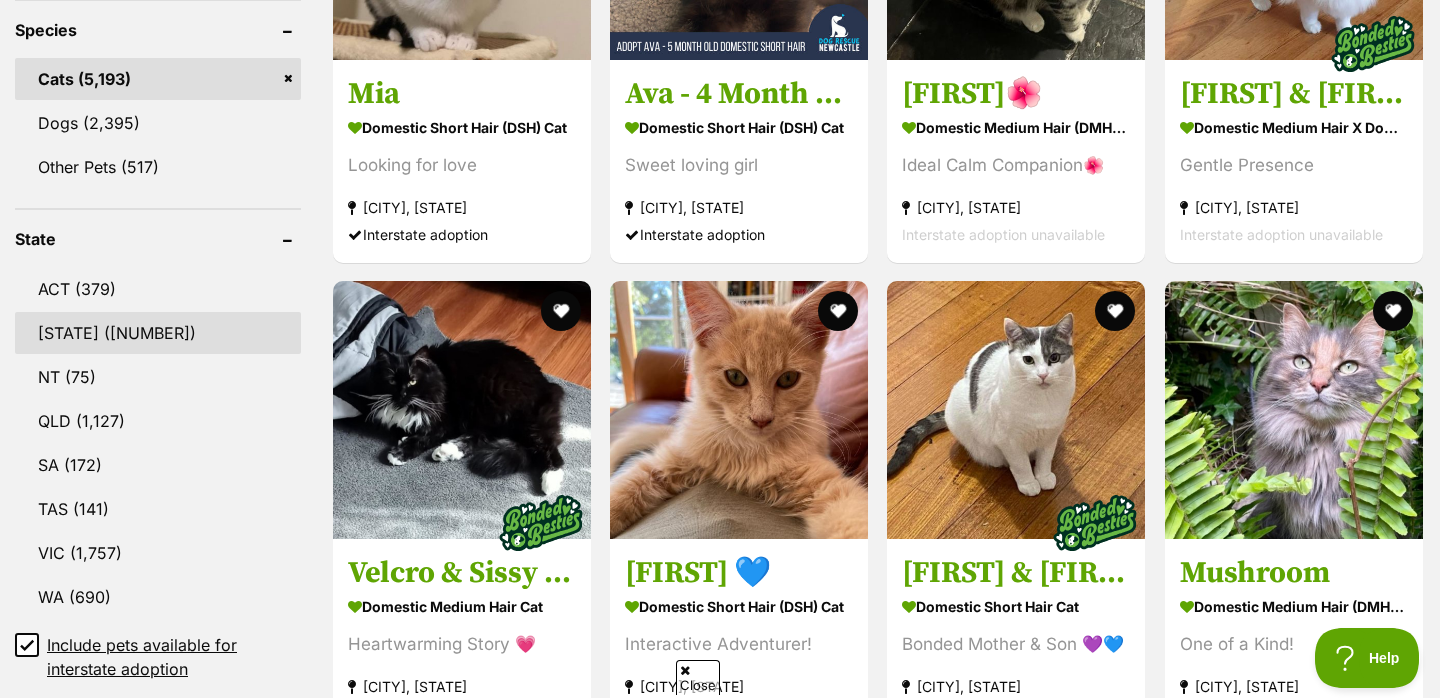 click on "[STATE] ([NUMBER])" at bounding box center (158, 333) 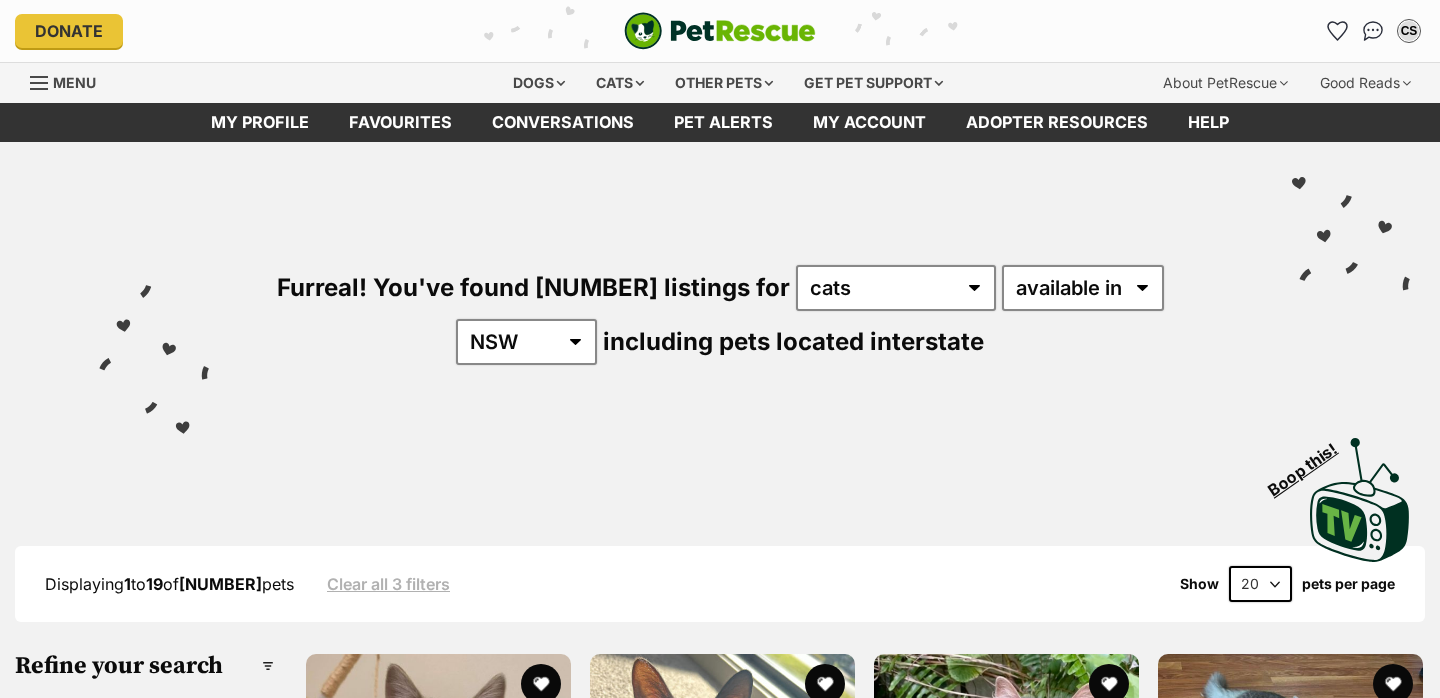 scroll, scrollTop: 45, scrollLeft: 0, axis: vertical 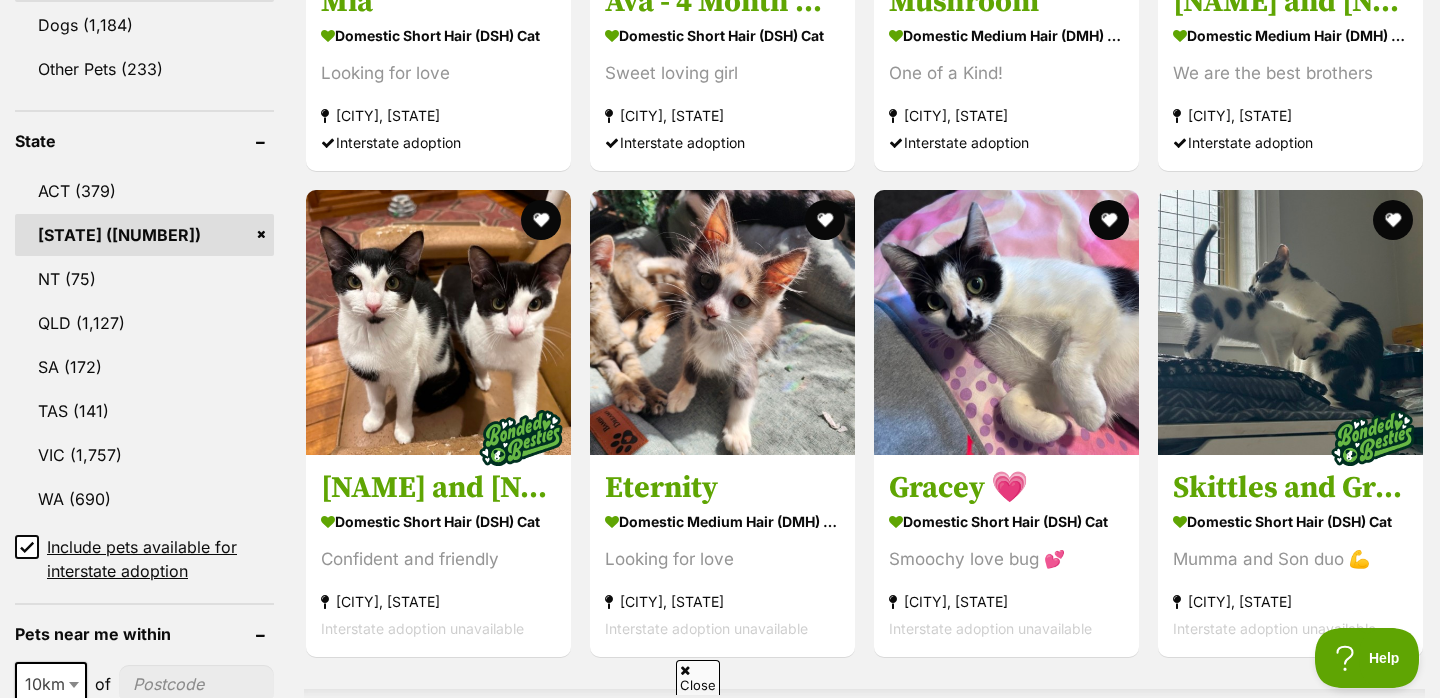click 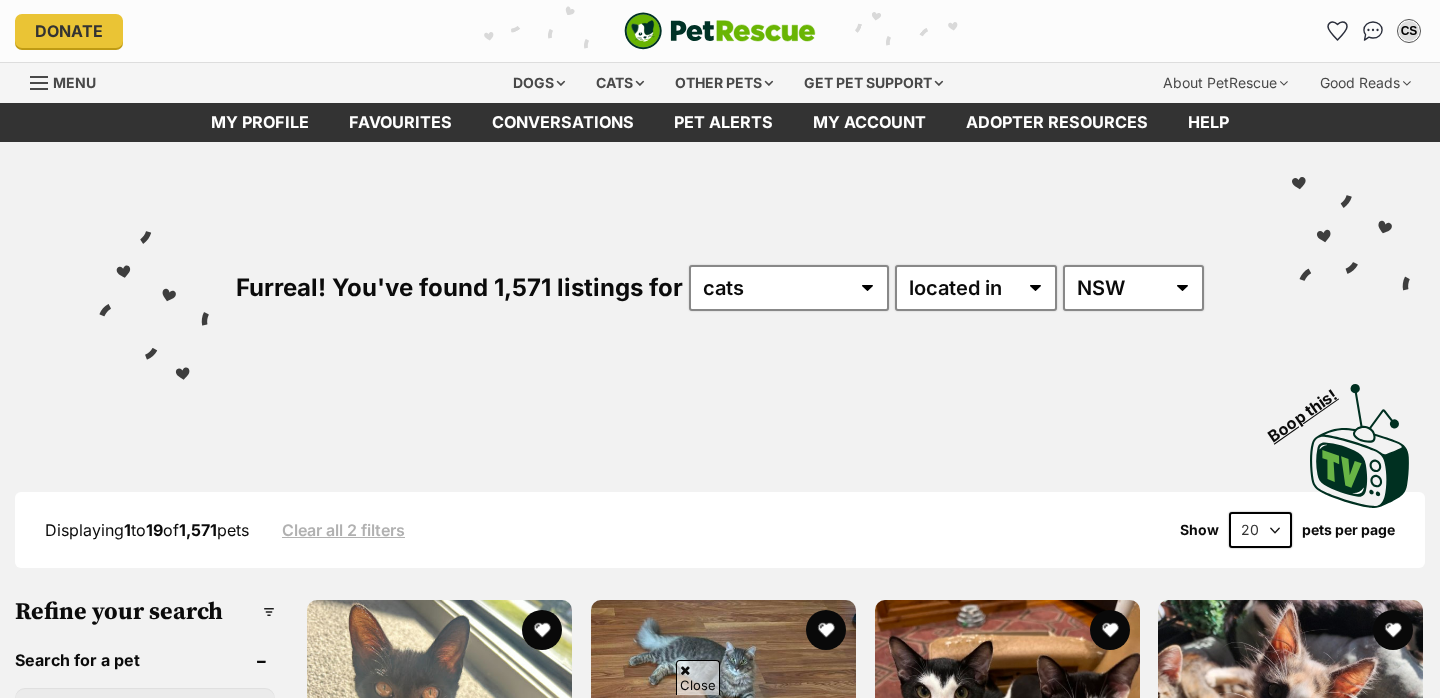 scroll, scrollTop: 719, scrollLeft: 0, axis: vertical 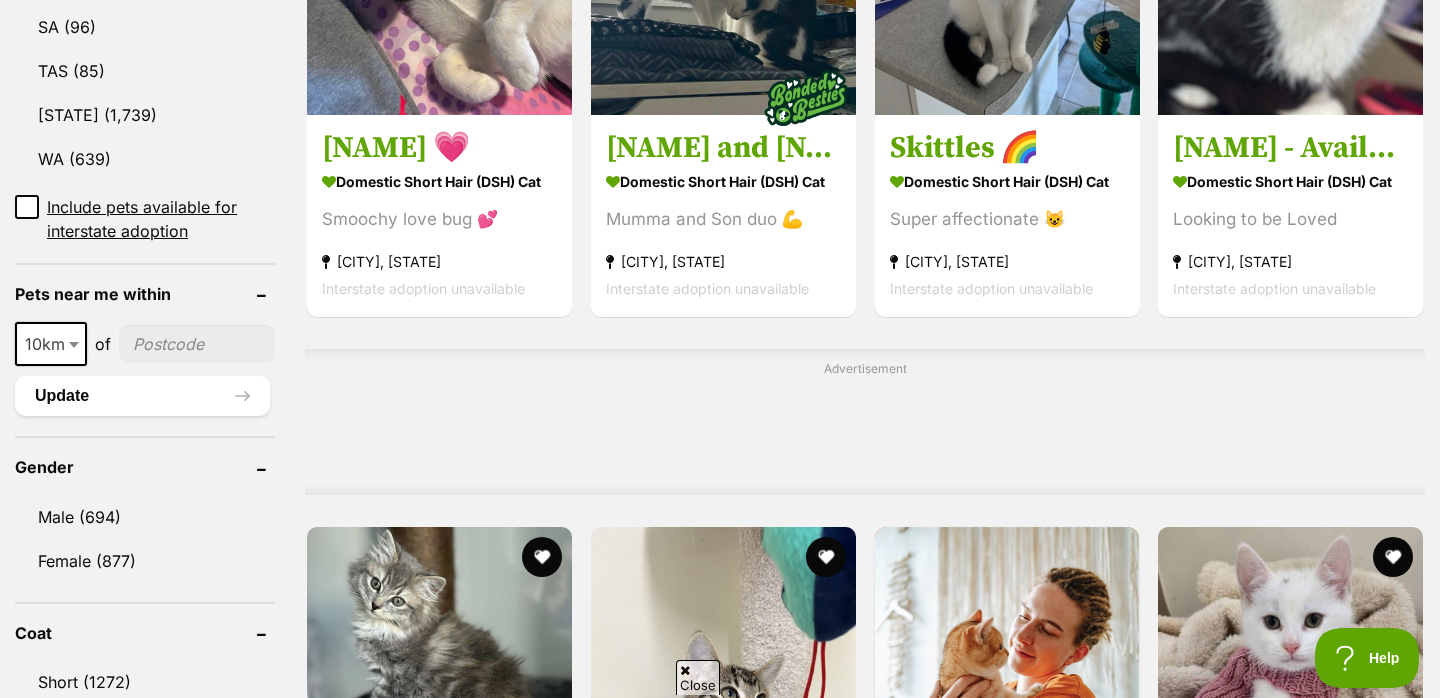 click at bounding box center [197, 344] 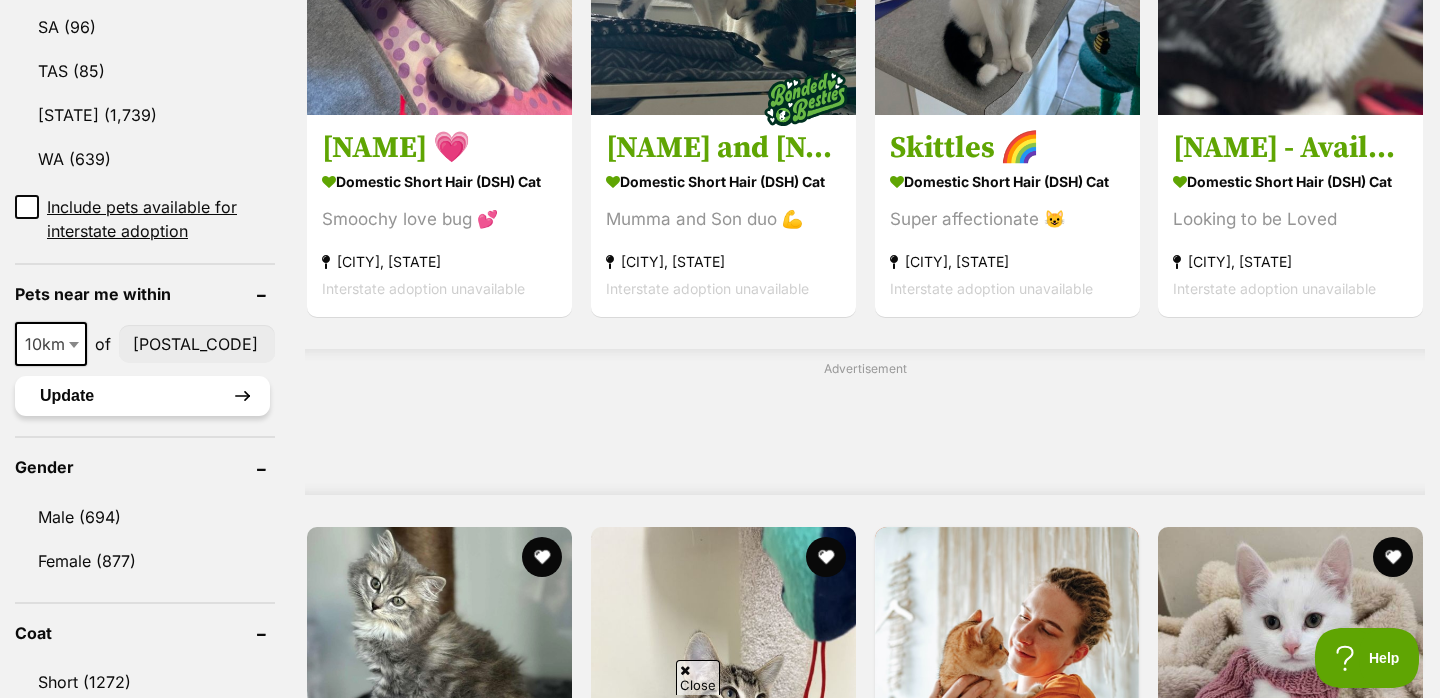 click on "Update" at bounding box center (142, 396) 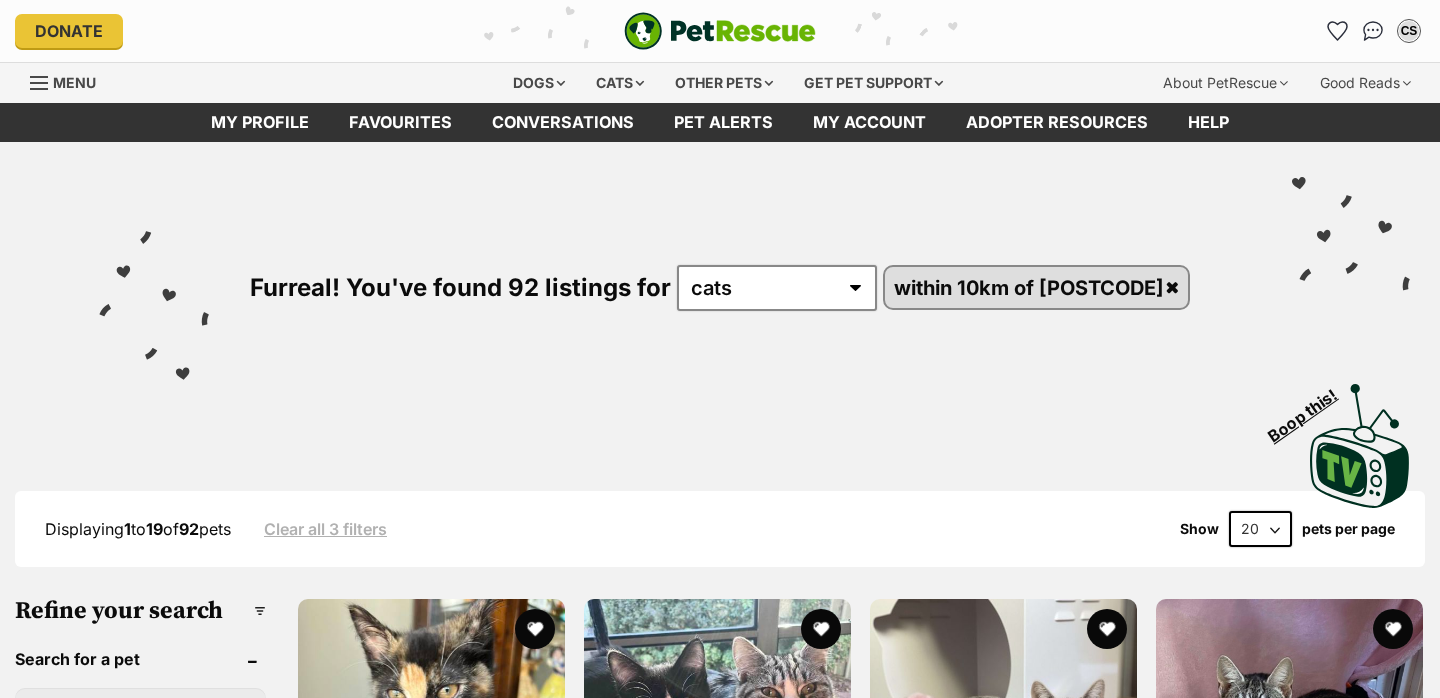 scroll, scrollTop: 0, scrollLeft: 0, axis: both 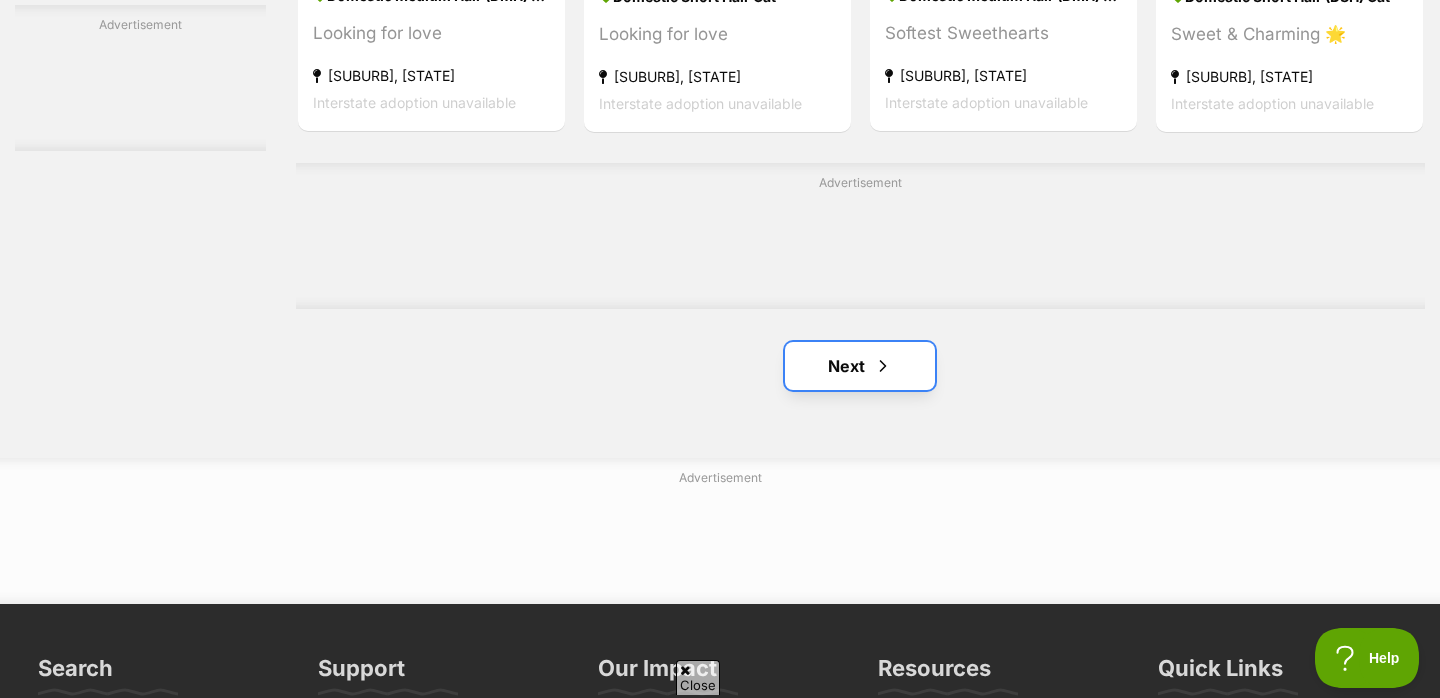 click at bounding box center (883, 366) 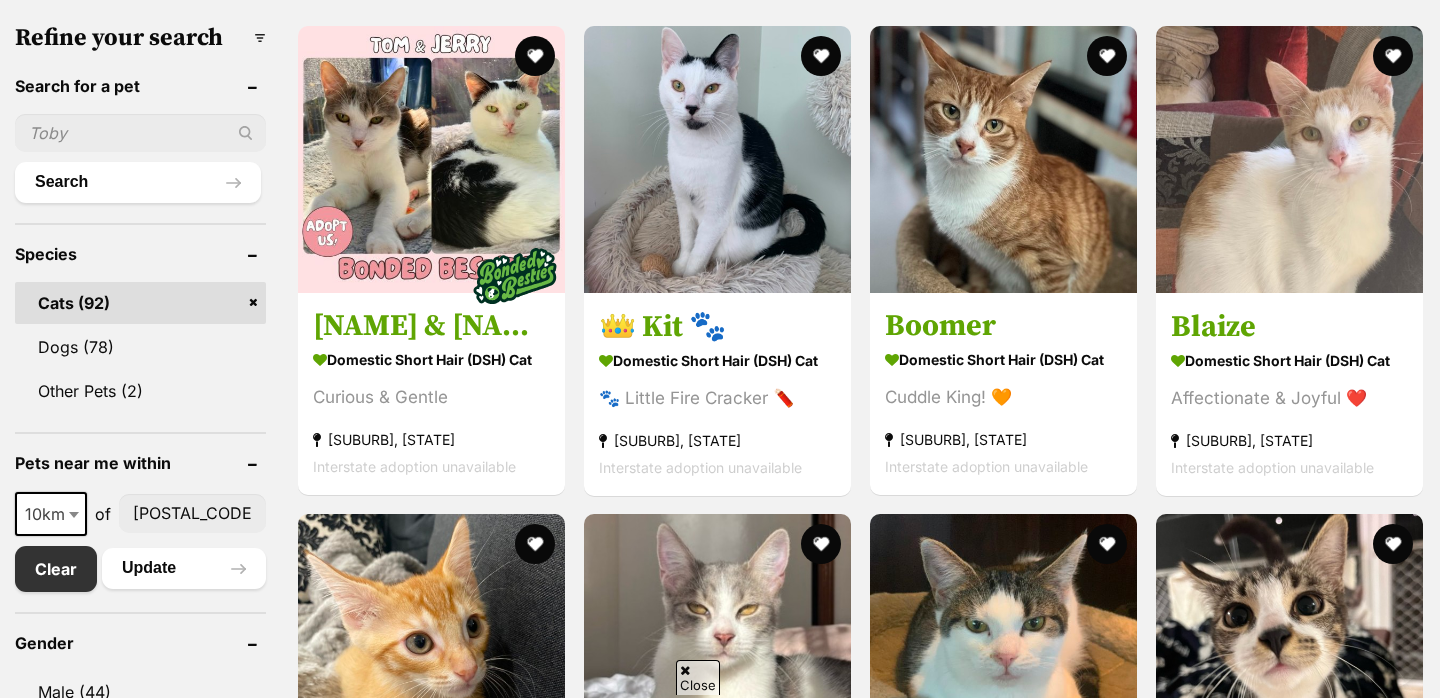 scroll, scrollTop: 574, scrollLeft: 0, axis: vertical 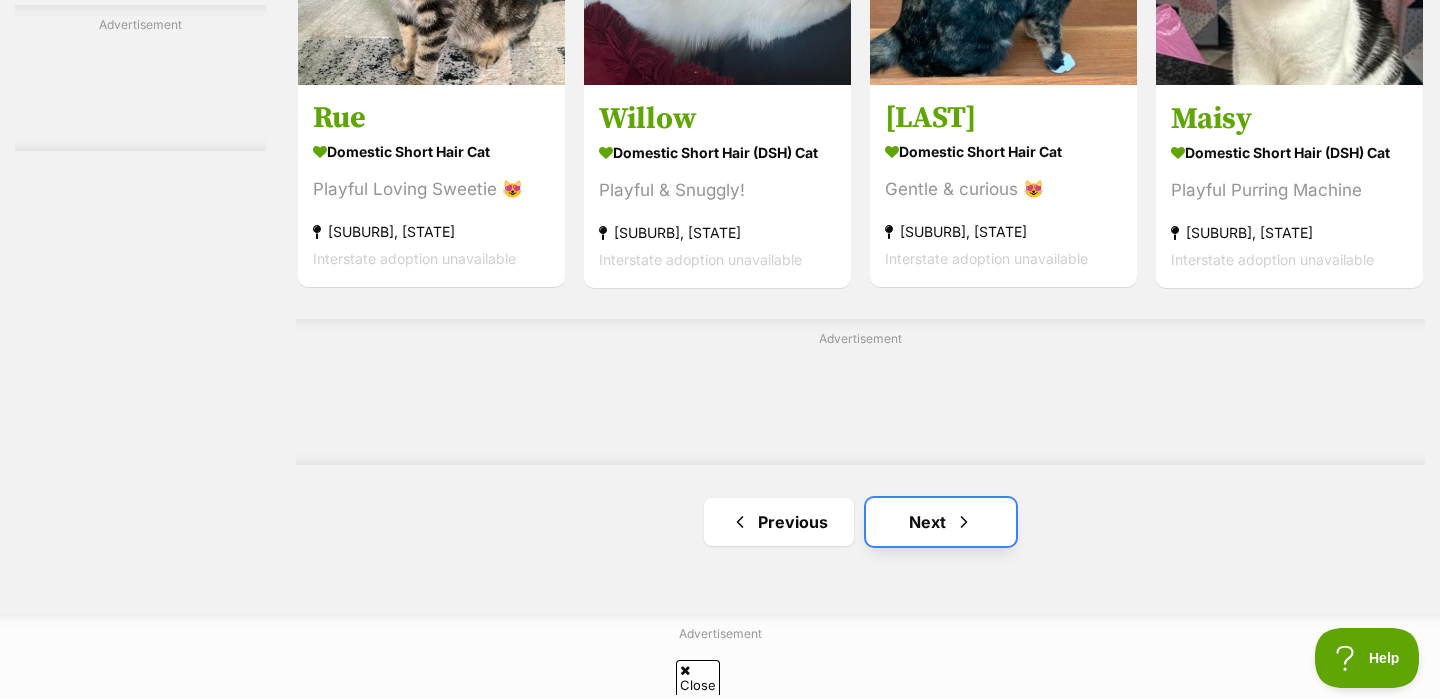 click on "Next" at bounding box center (941, 522) 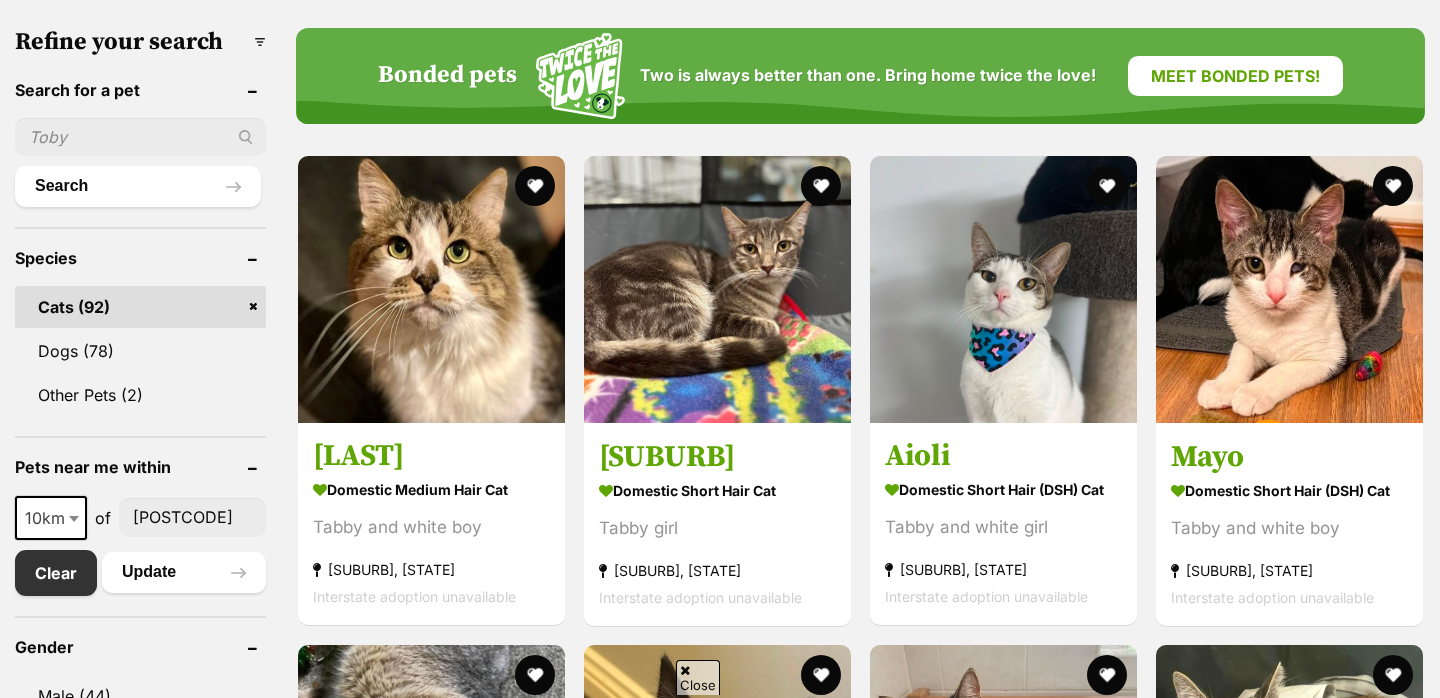 scroll, scrollTop: 570, scrollLeft: 0, axis: vertical 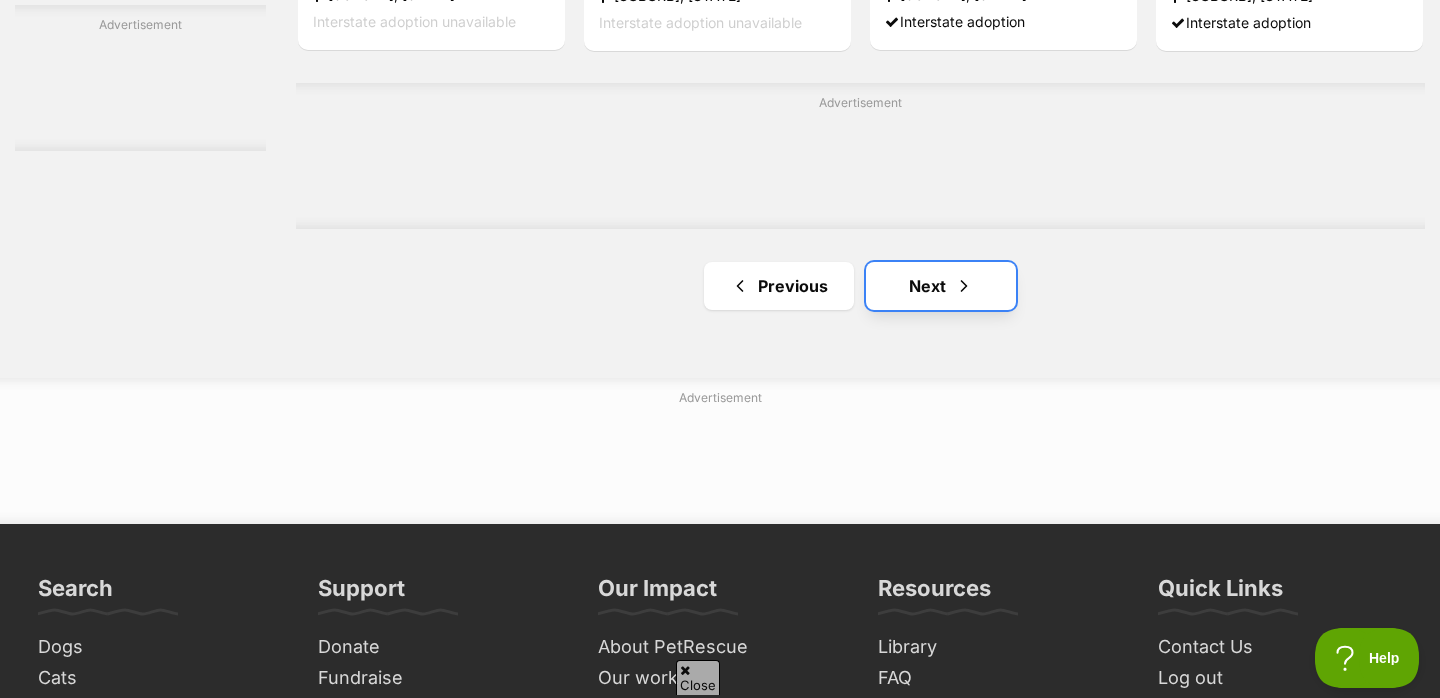 click at bounding box center [964, 286] 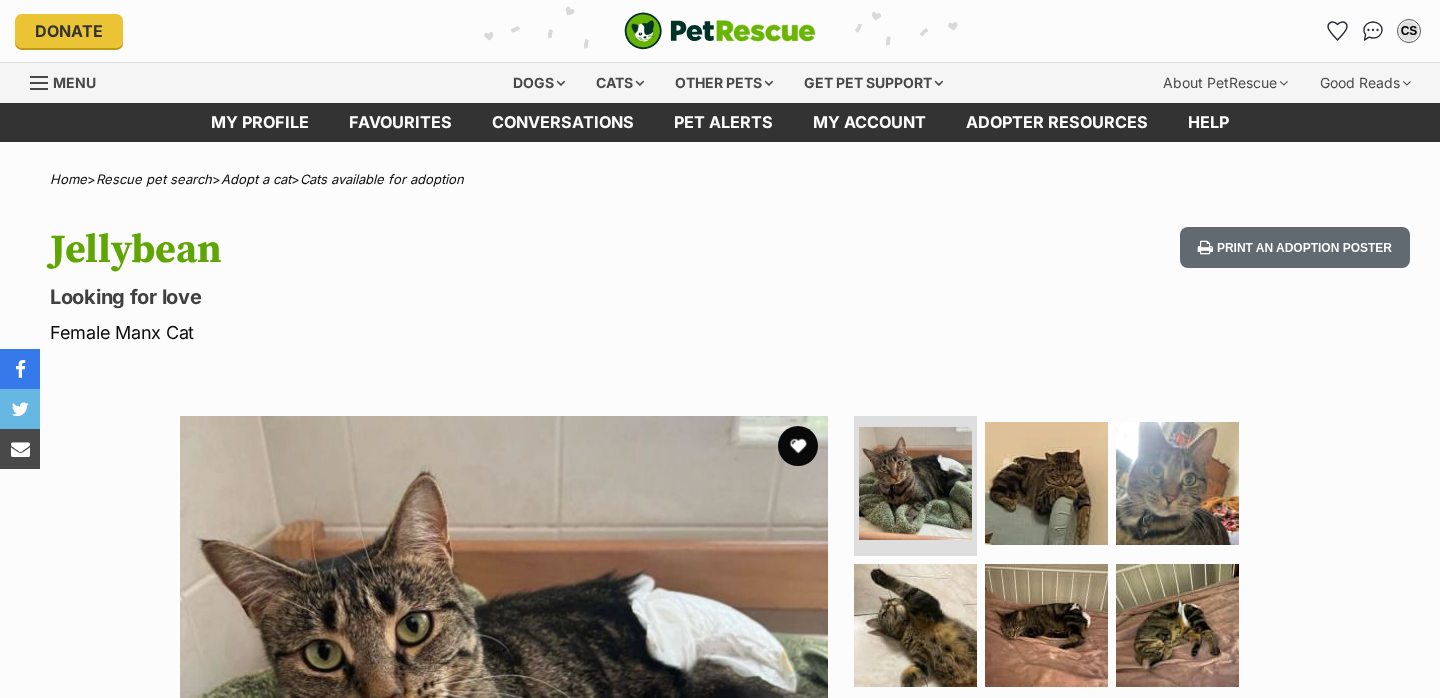 scroll, scrollTop: 261, scrollLeft: 0, axis: vertical 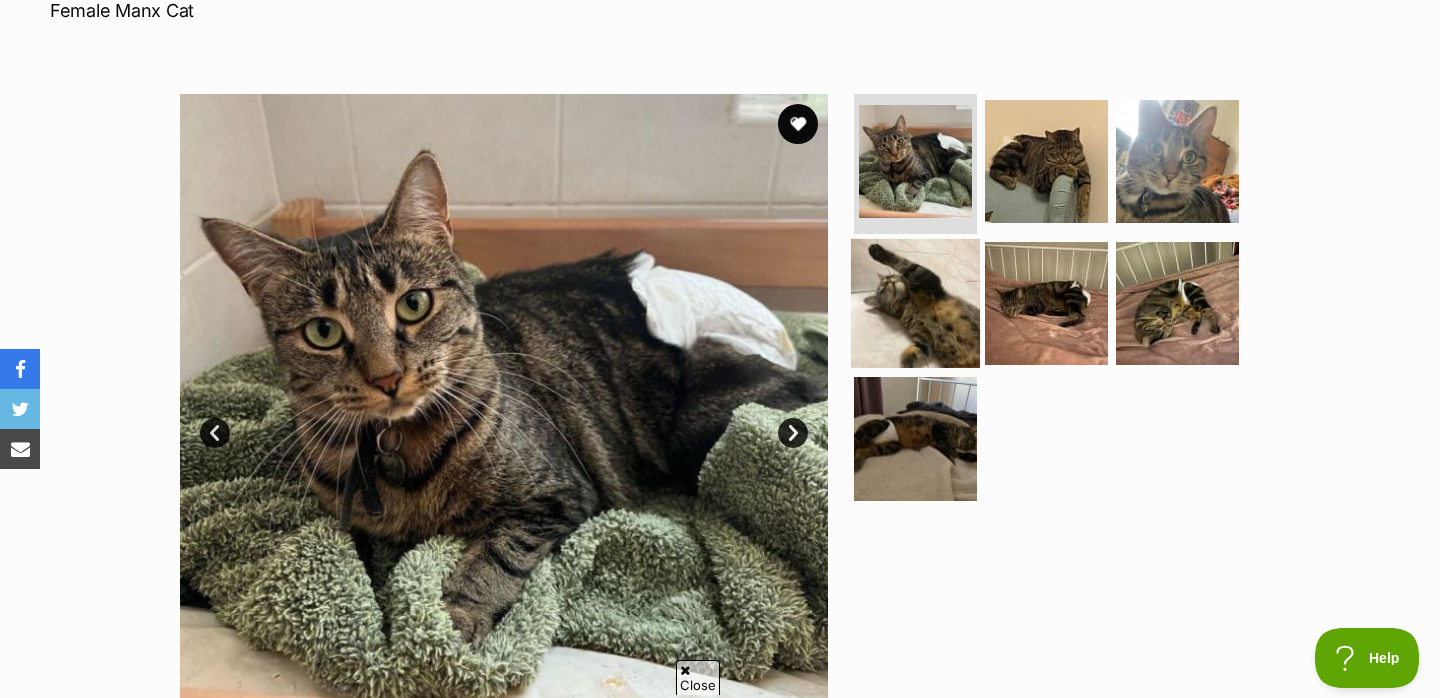 click at bounding box center [915, 302] 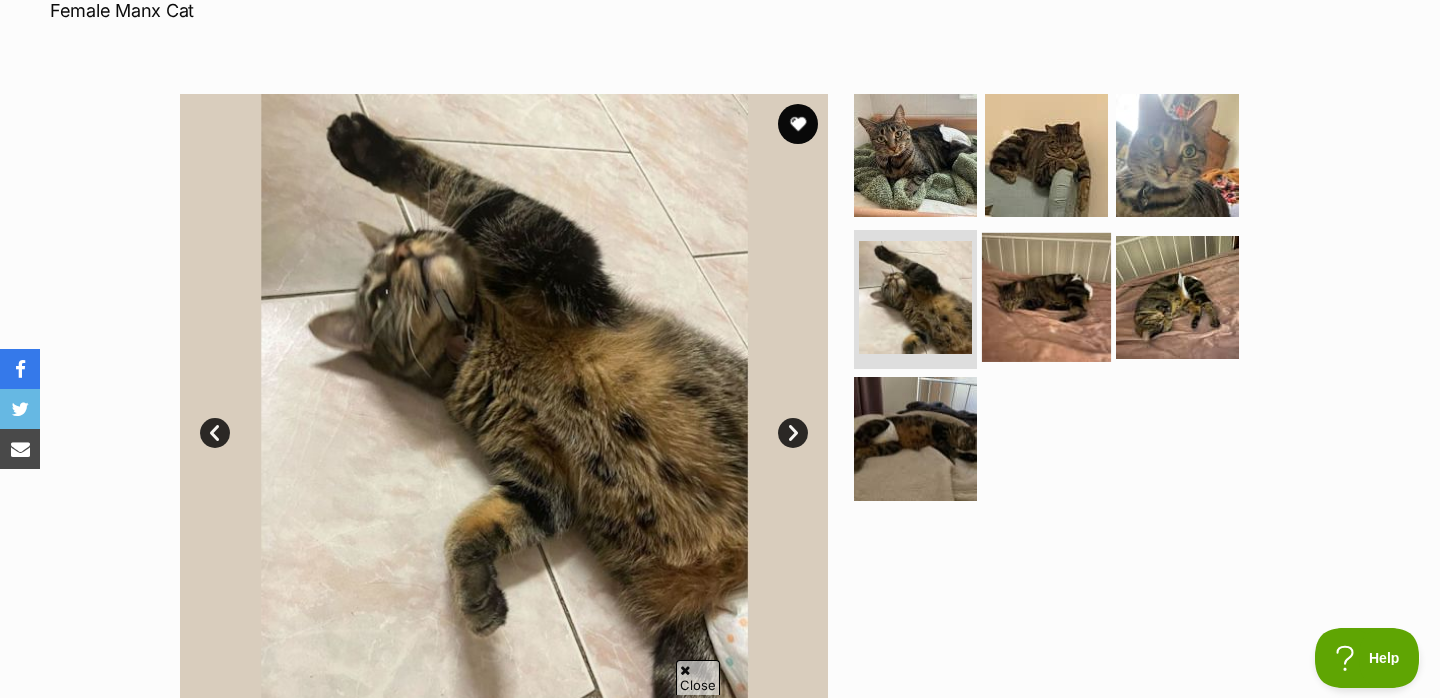 click at bounding box center (1046, 296) 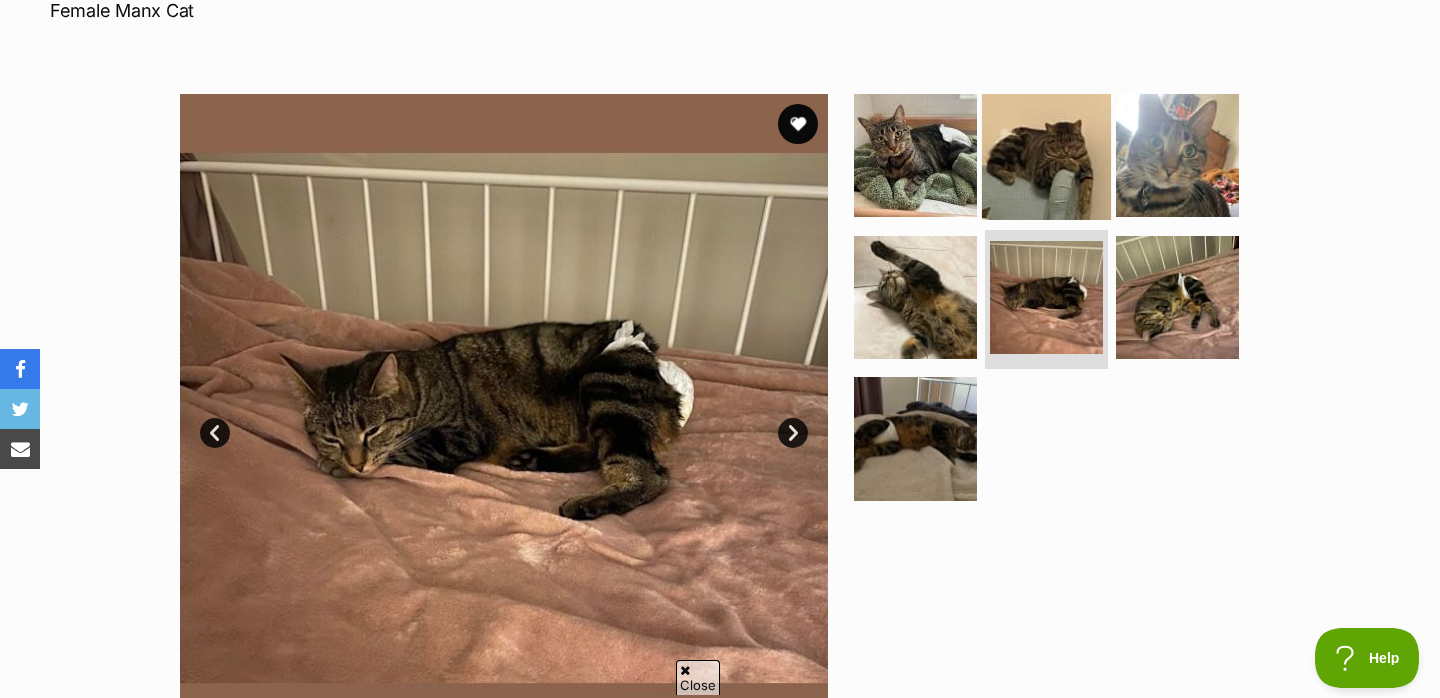 click at bounding box center [1046, 155] 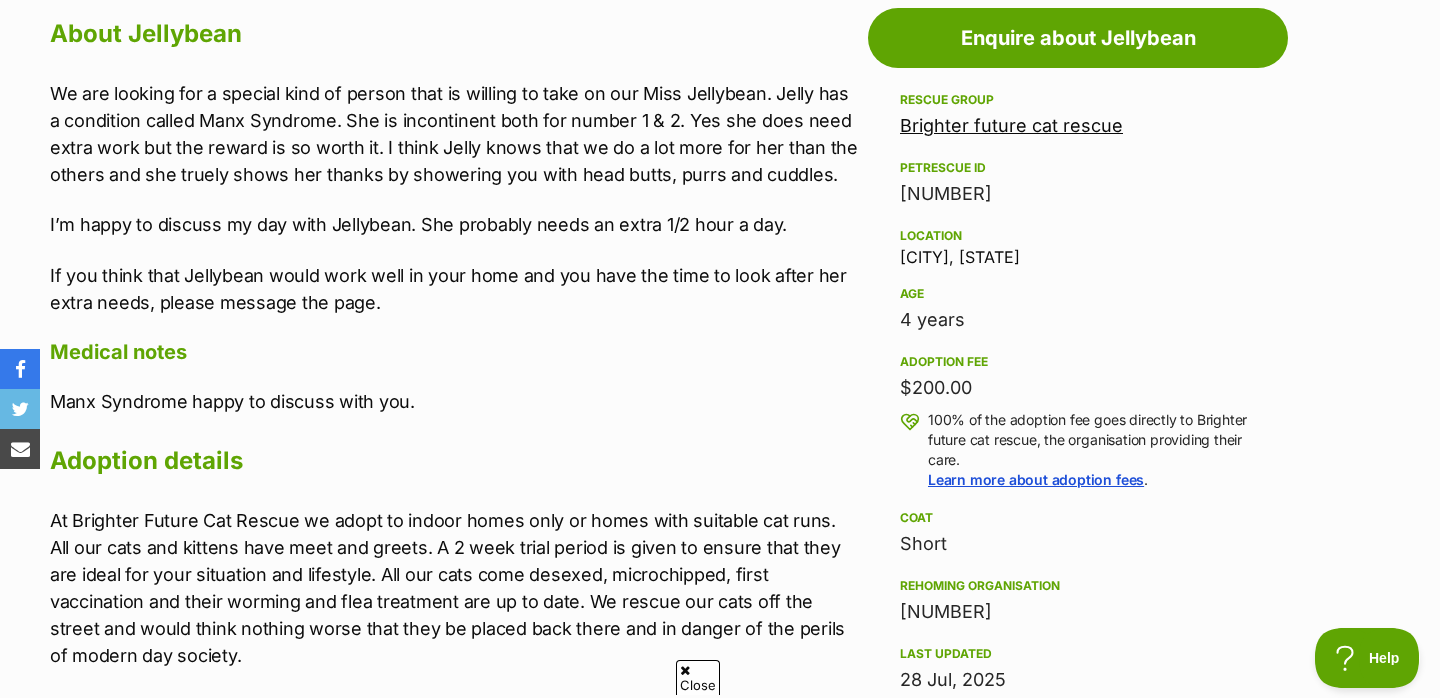 scroll, scrollTop: 1117, scrollLeft: 0, axis: vertical 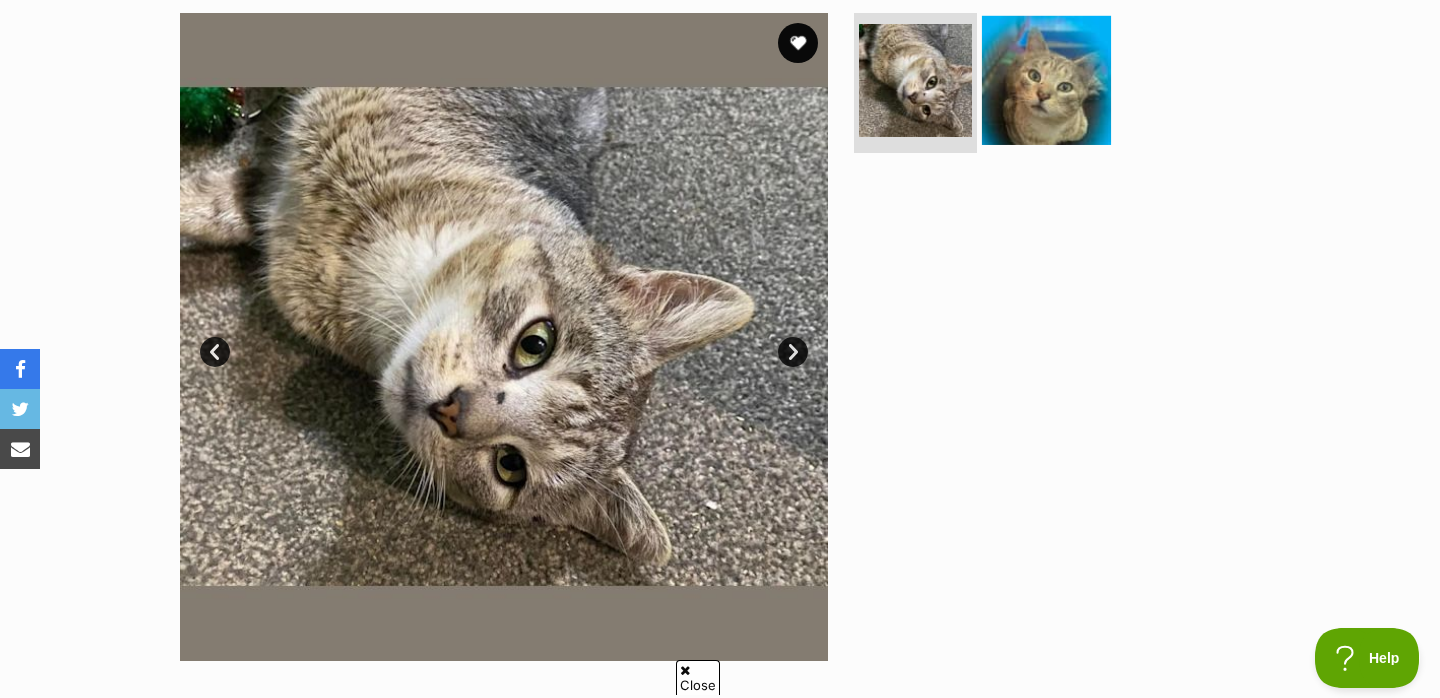 click at bounding box center [1046, 80] 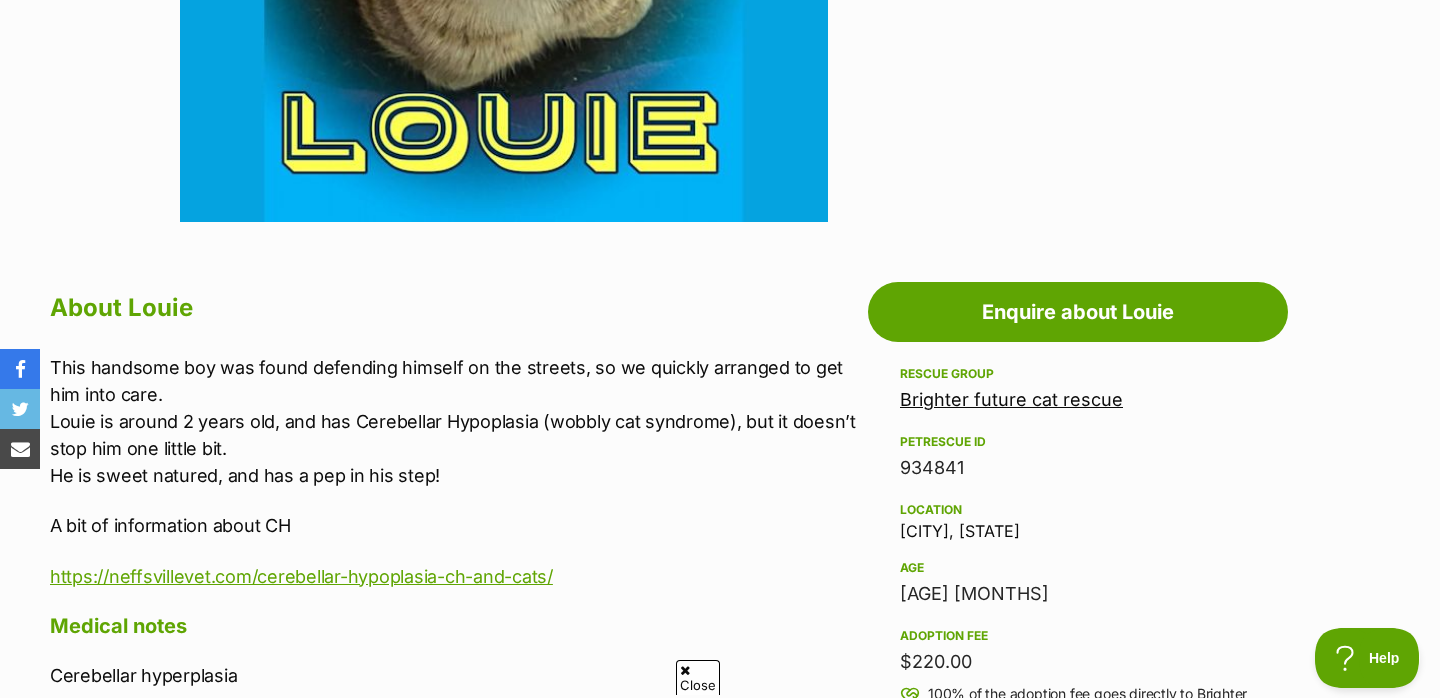 scroll, scrollTop: 1080, scrollLeft: 0, axis: vertical 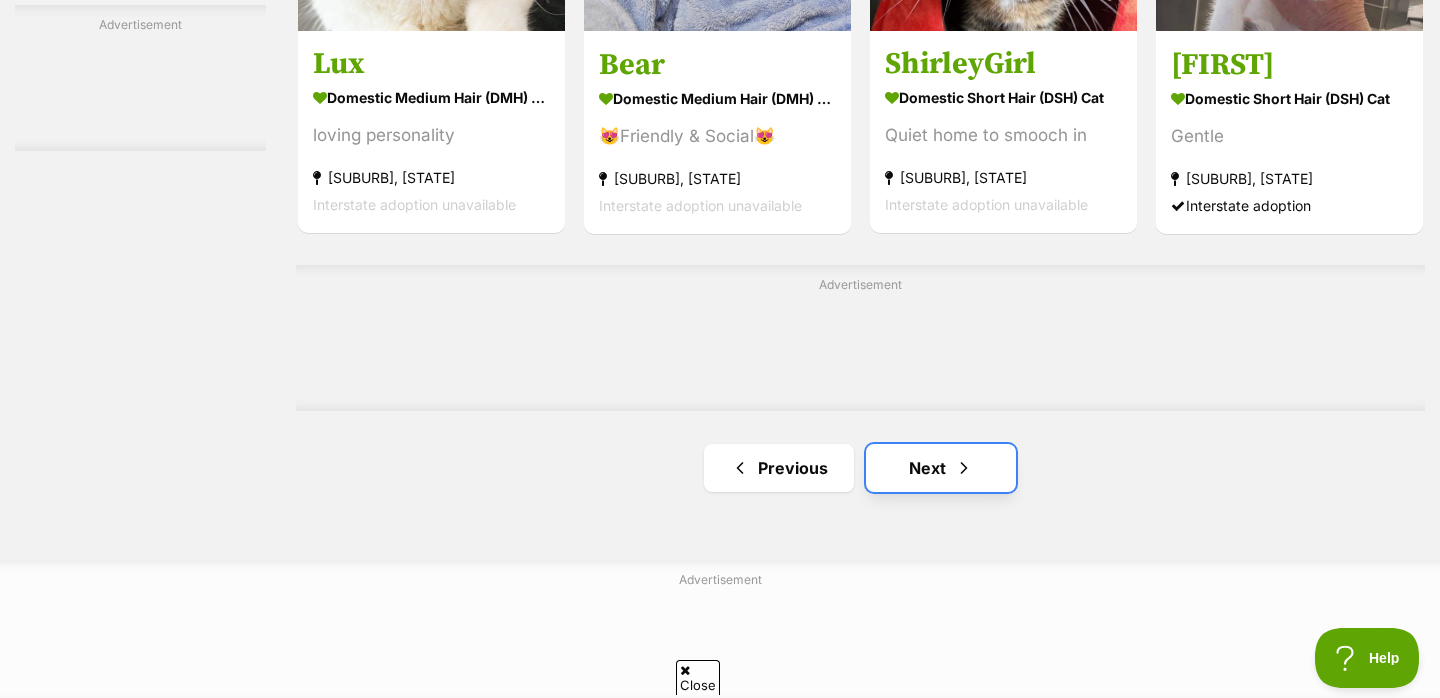 click on "Next" at bounding box center [941, 468] 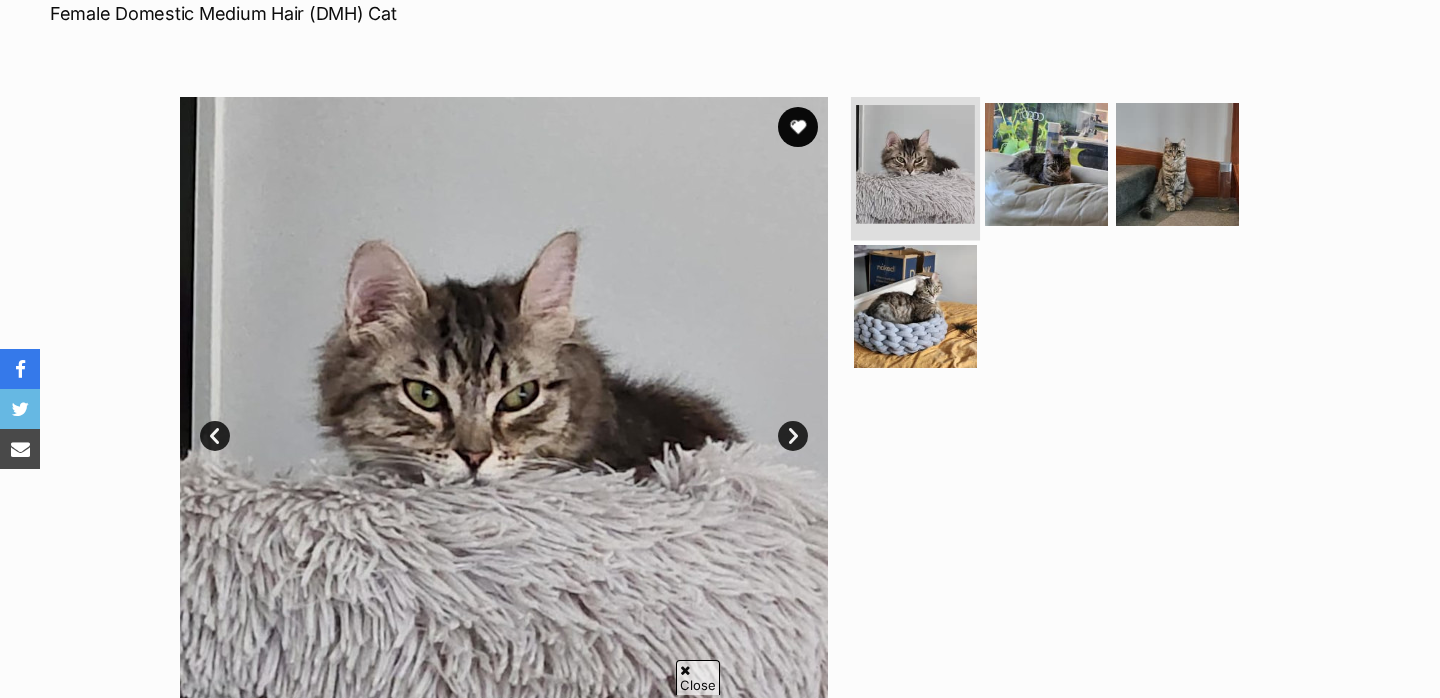 scroll, scrollTop: 319, scrollLeft: 0, axis: vertical 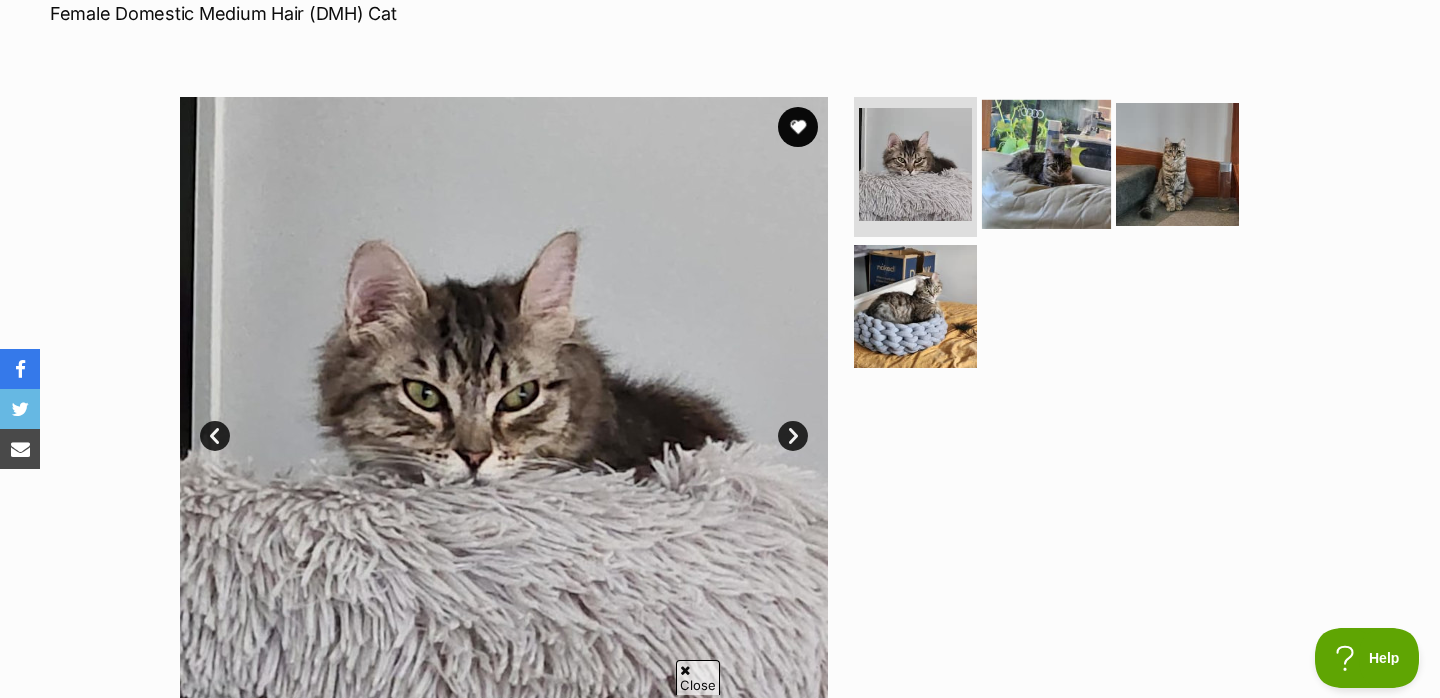 click at bounding box center (1046, 164) 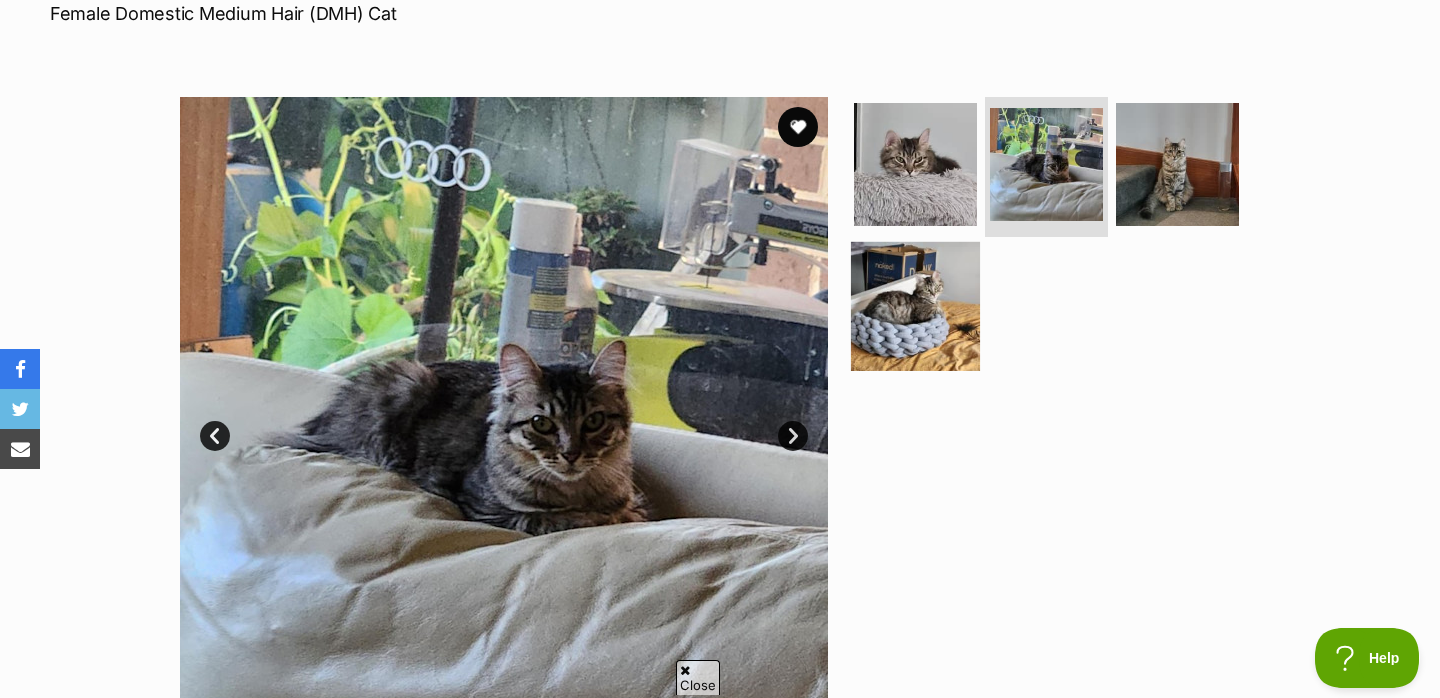 click at bounding box center (915, 305) 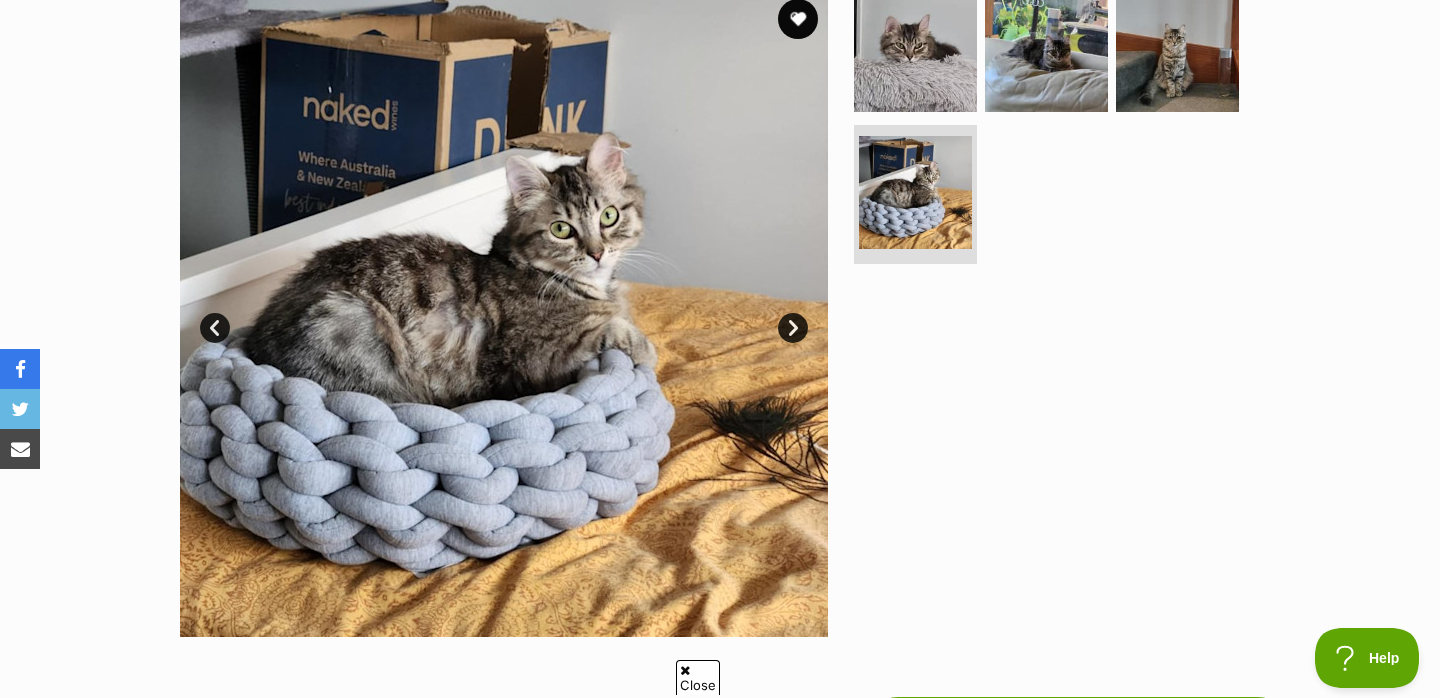 scroll, scrollTop: 415, scrollLeft: 0, axis: vertical 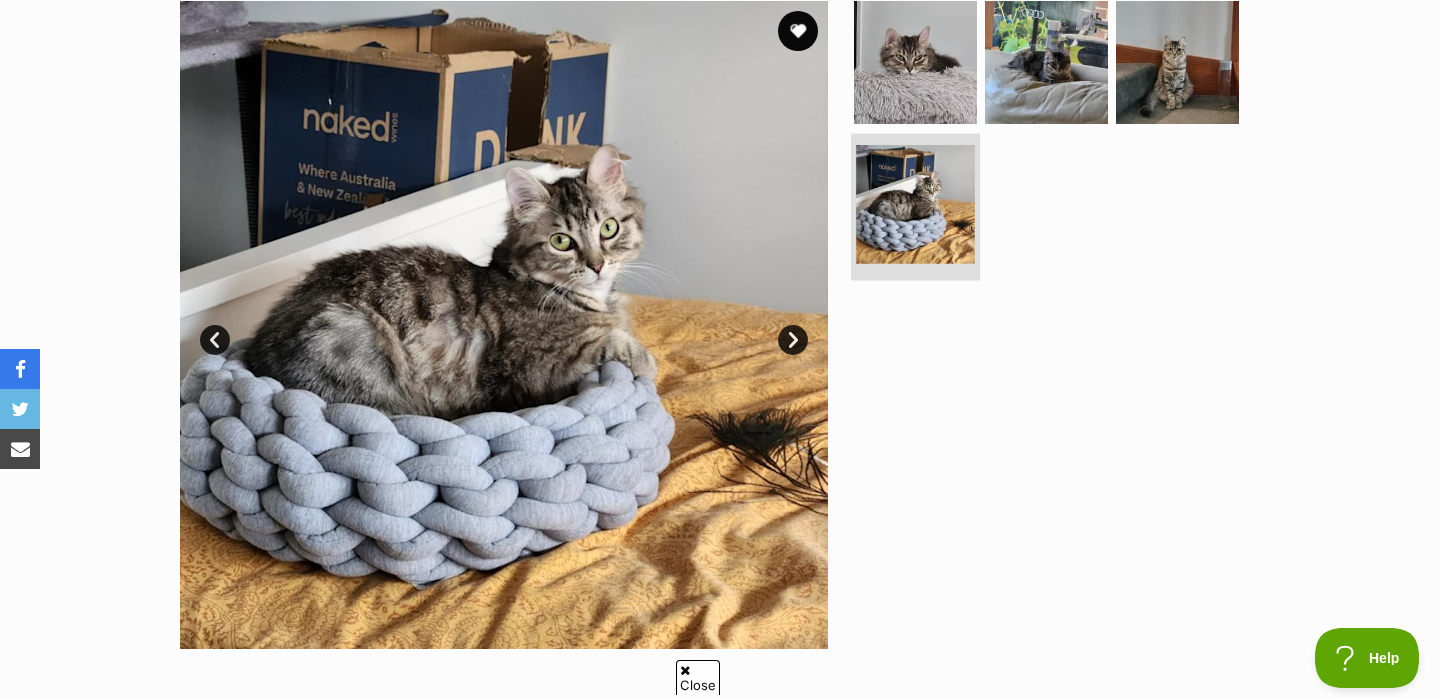 click at bounding box center [915, 204] 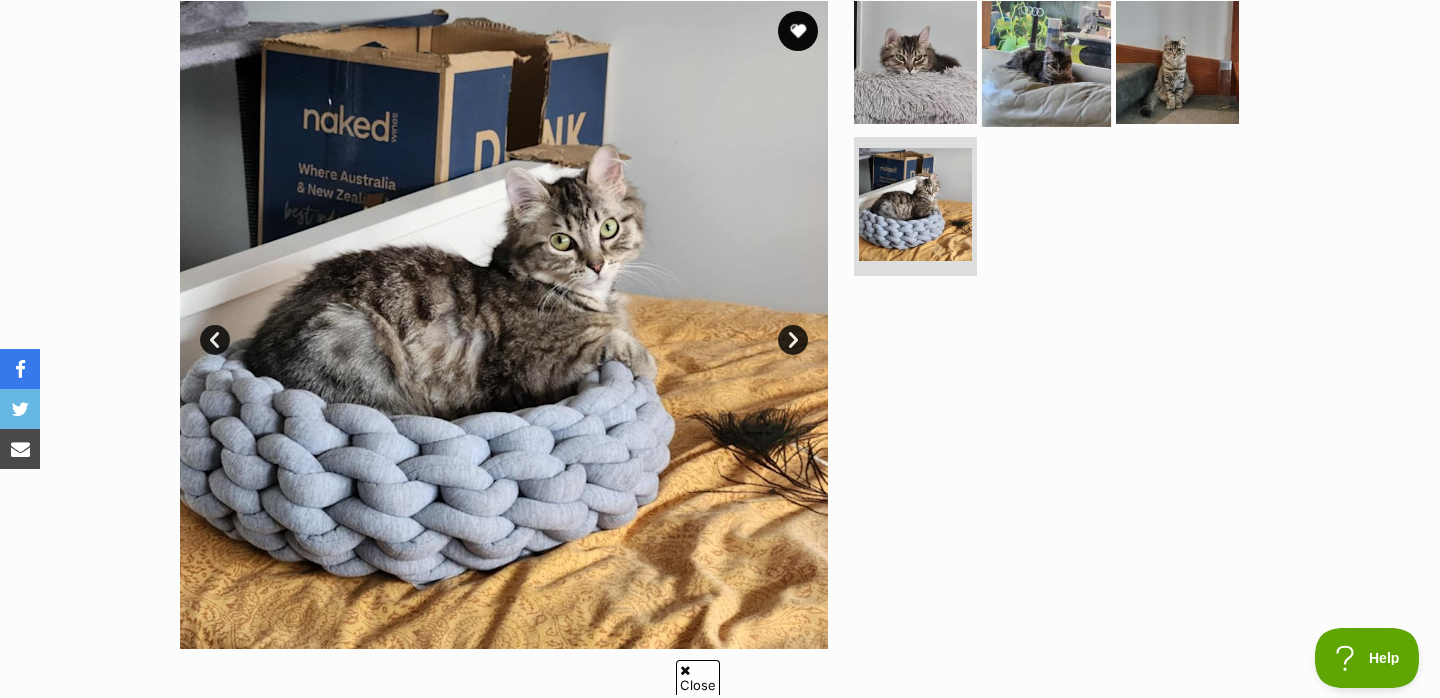 click at bounding box center [1046, 62] 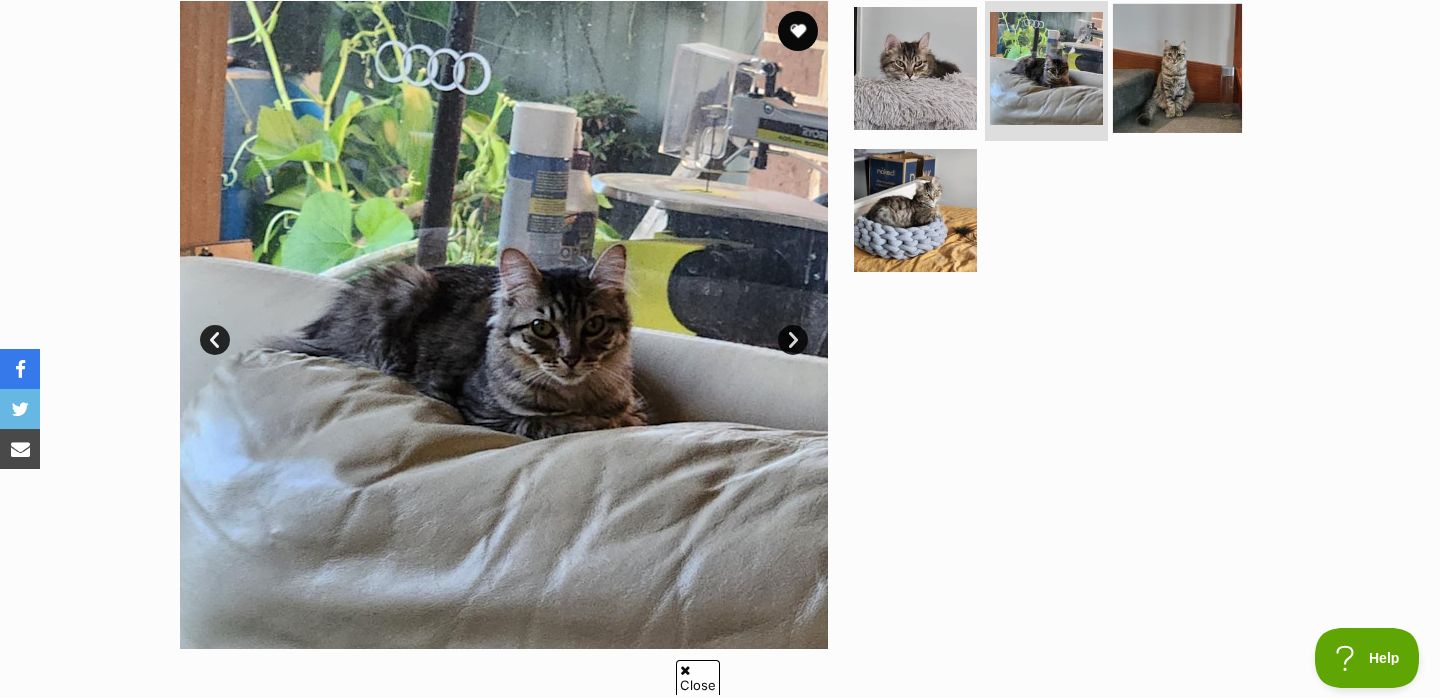 click at bounding box center [1177, 68] 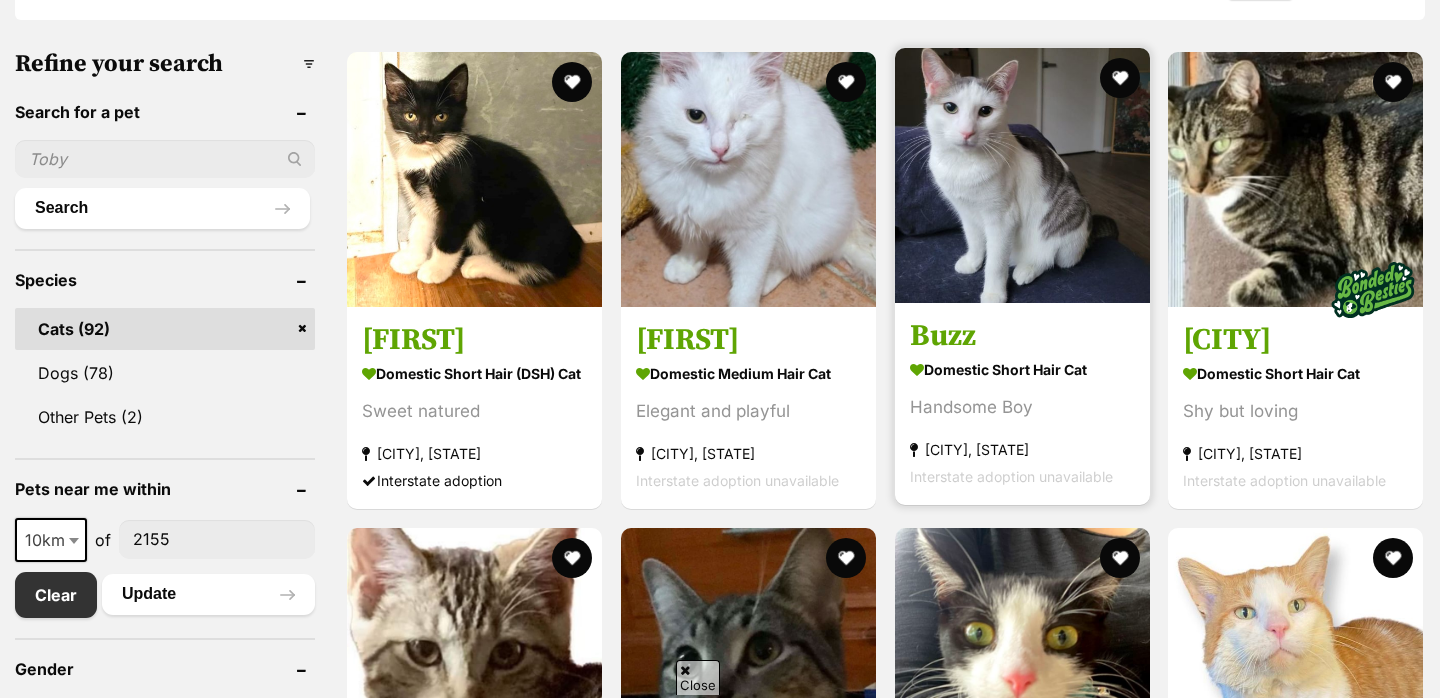 scroll, scrollTop: 0, scrollLeft: 0, axis: both 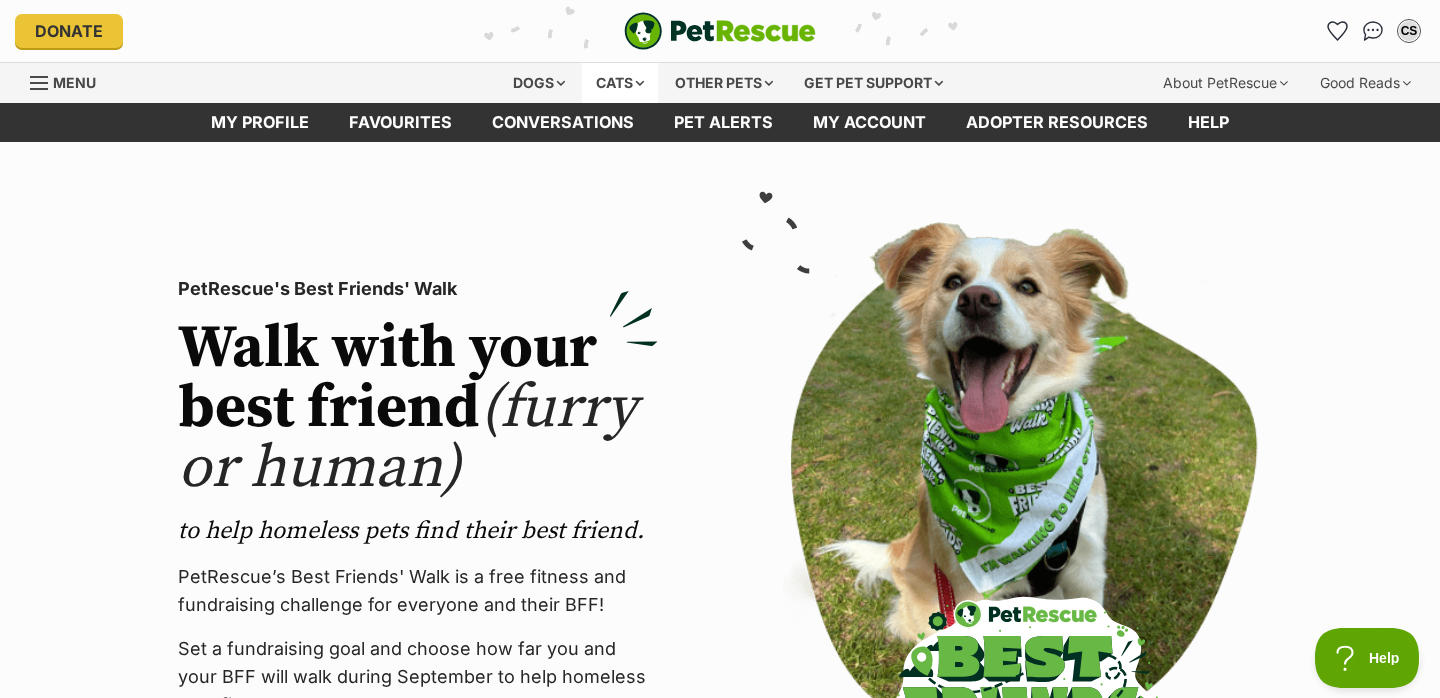 click on "Cats" at bounding box center [620, 83] 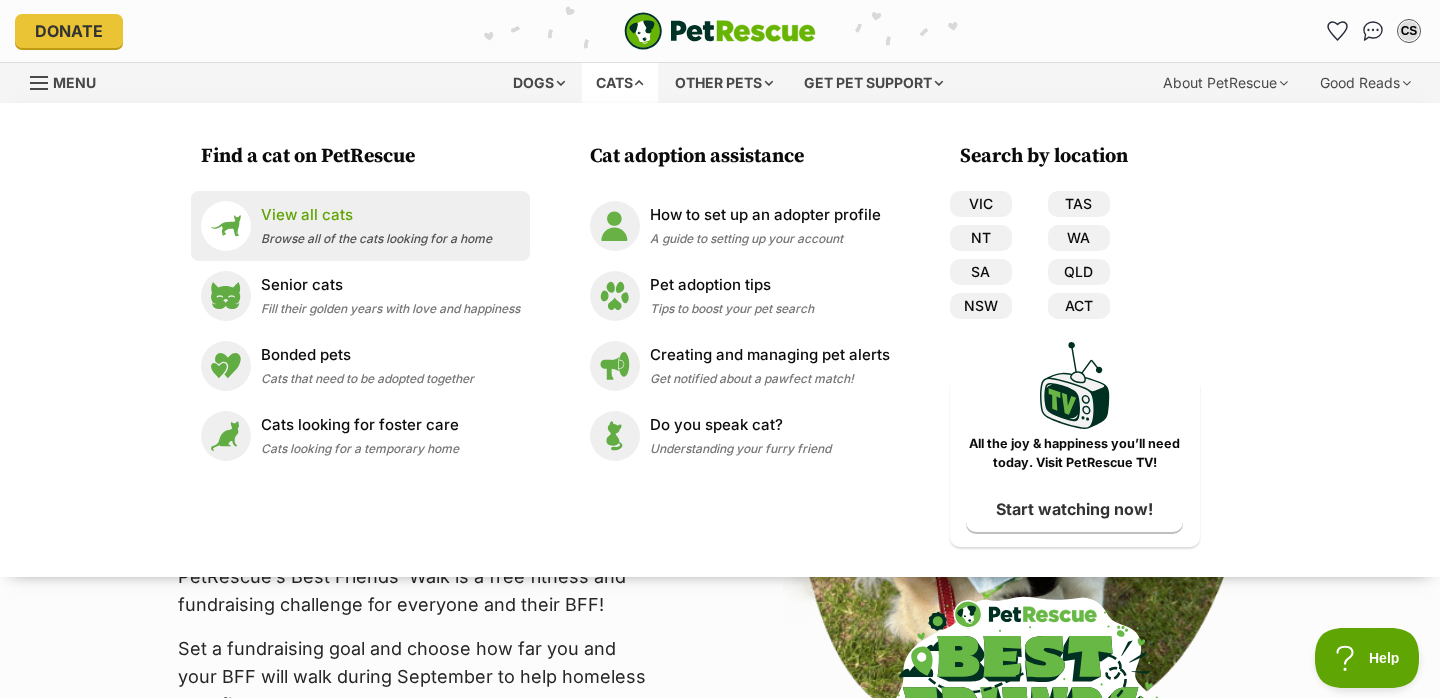 click on "View all cats" at bounding box center (376, 215) 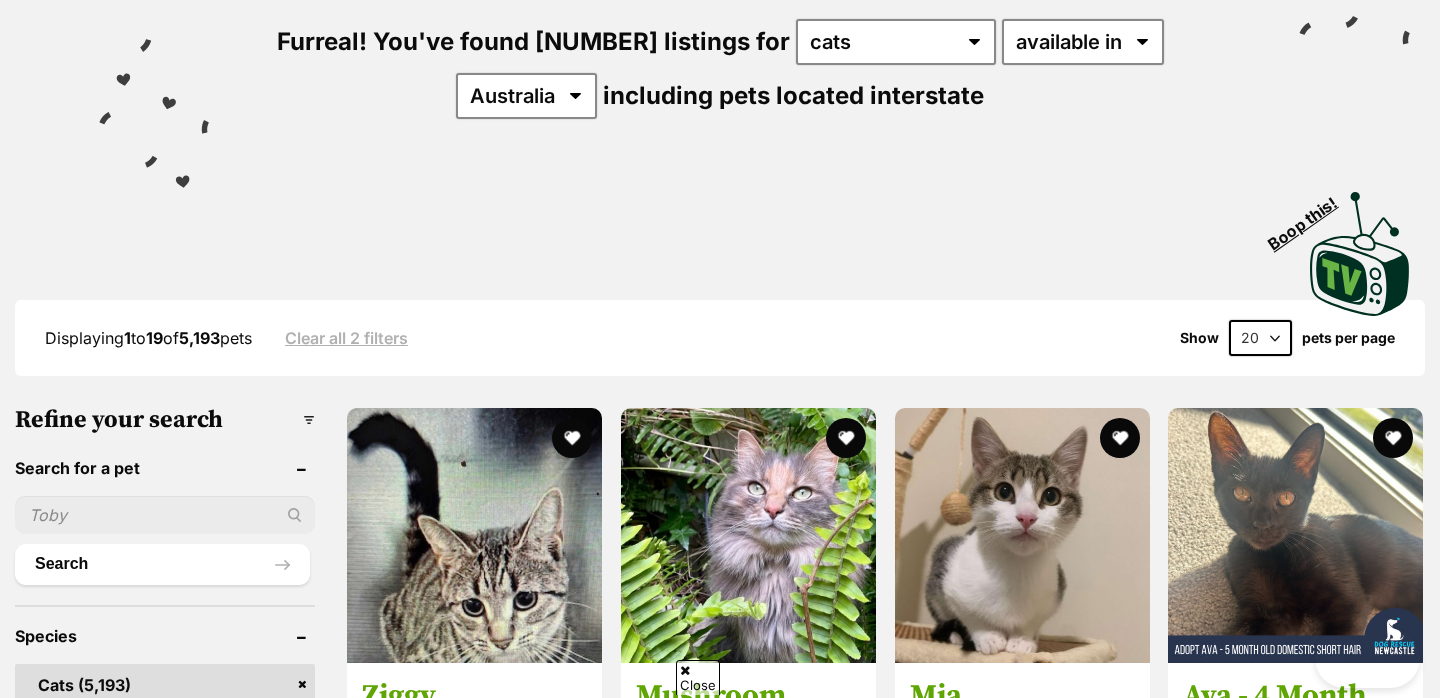 scroll, scrollTop: 465, scrollLeft: 0, axis: vertical 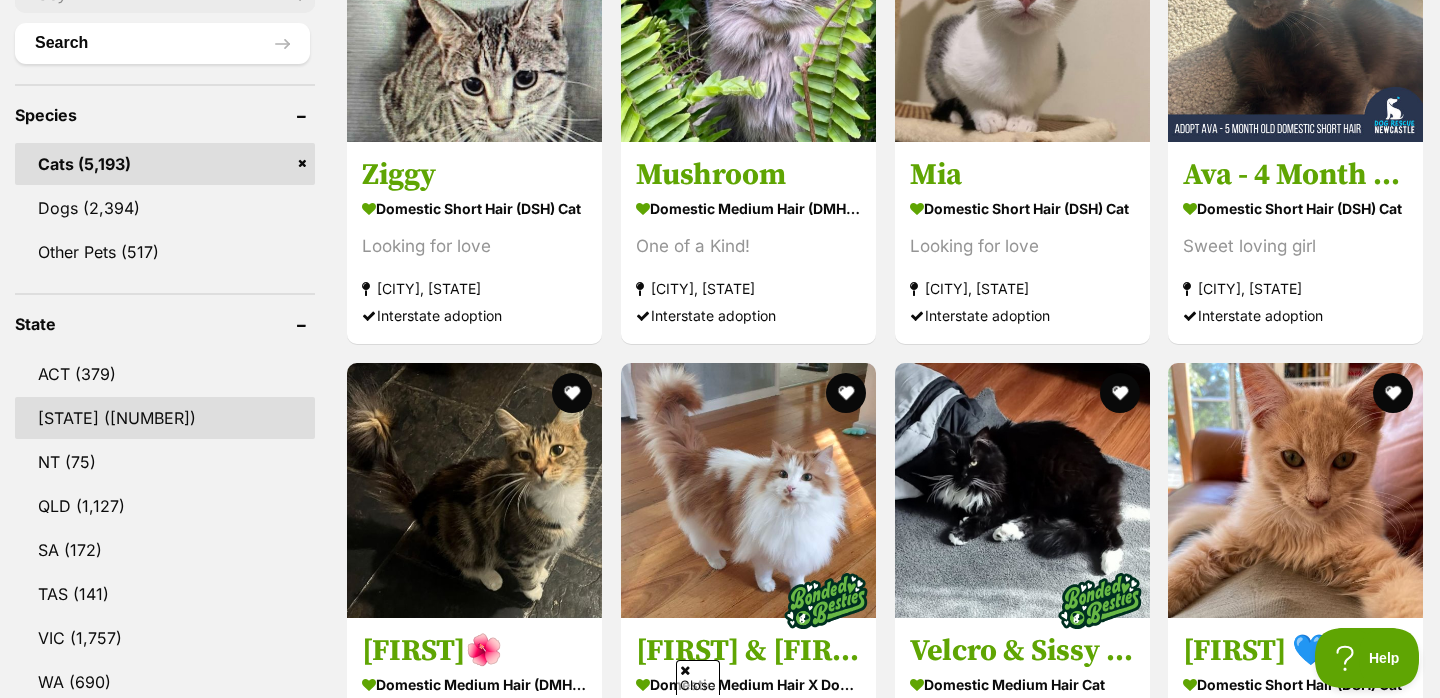 click on "NSW (1,773)" at bounding box center [165, 418] 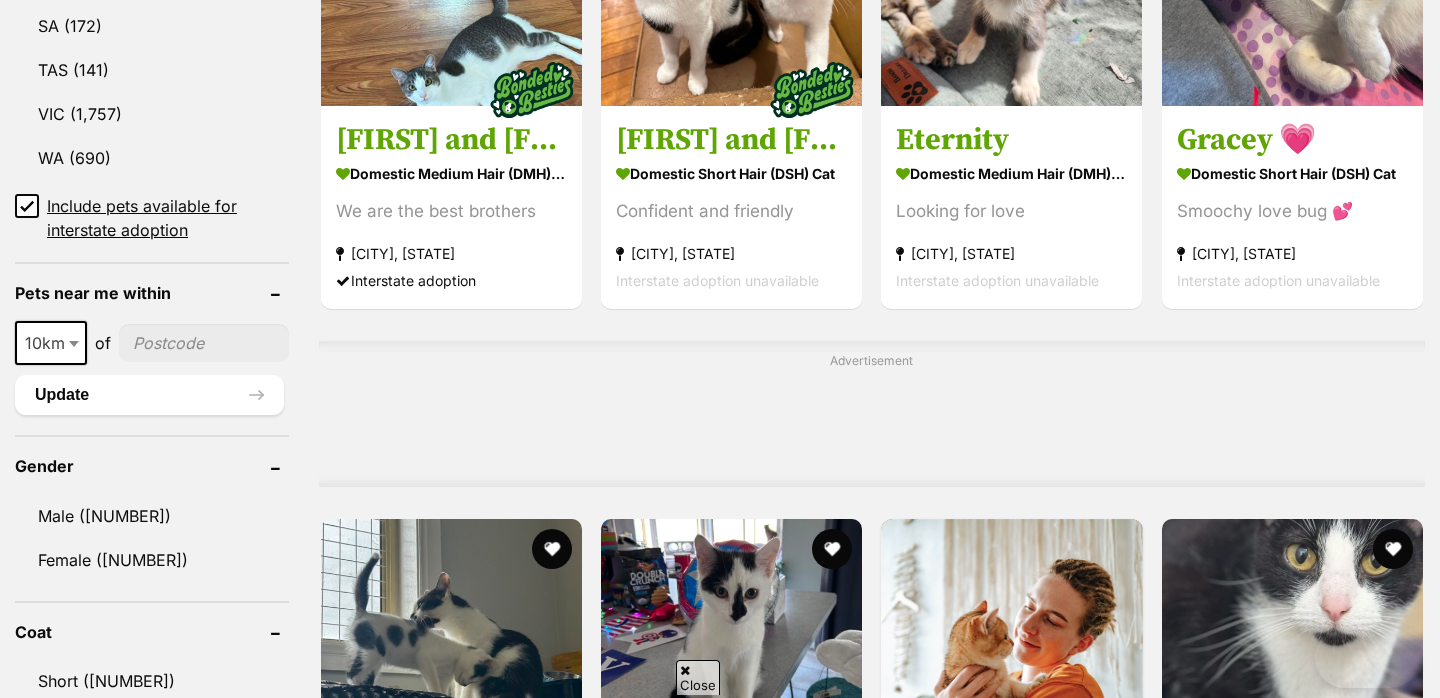 scroll, scrollTop: 1291, scrollLeft: 0, axis: vertical 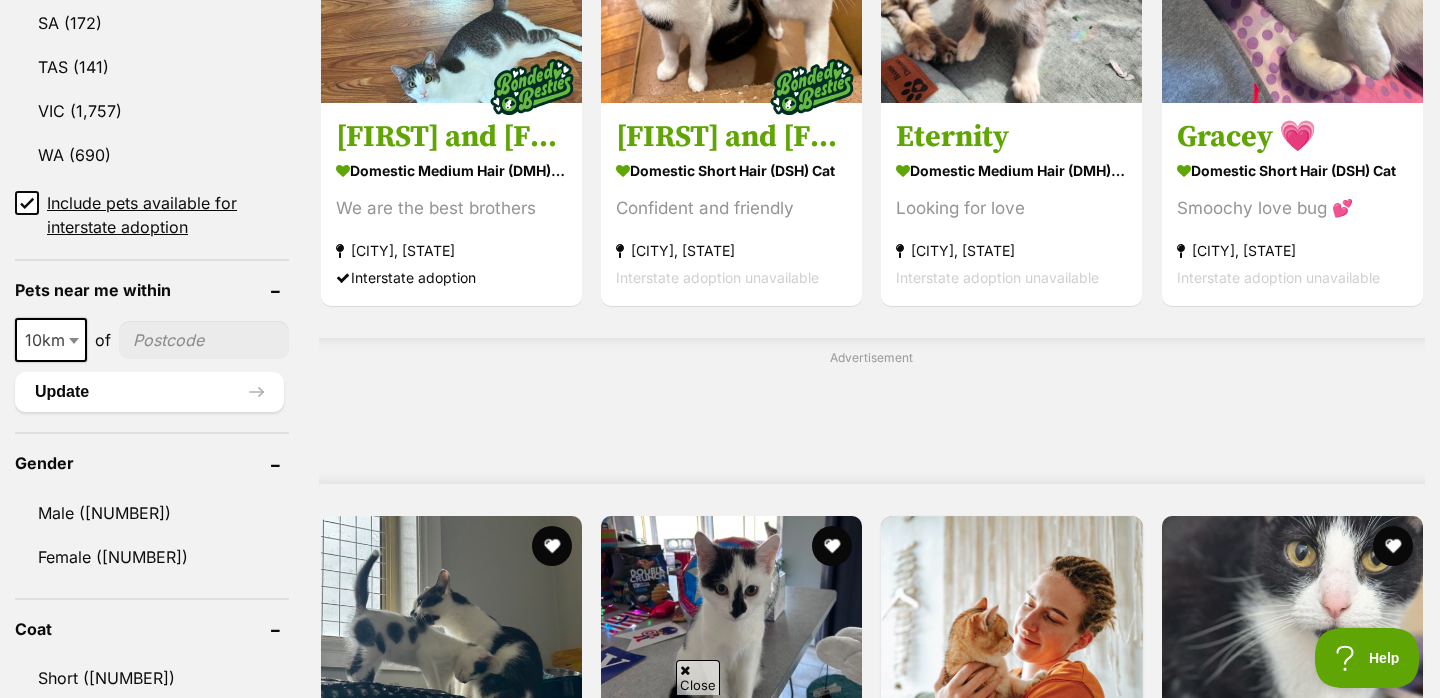 click at bounding box center [76, 340] 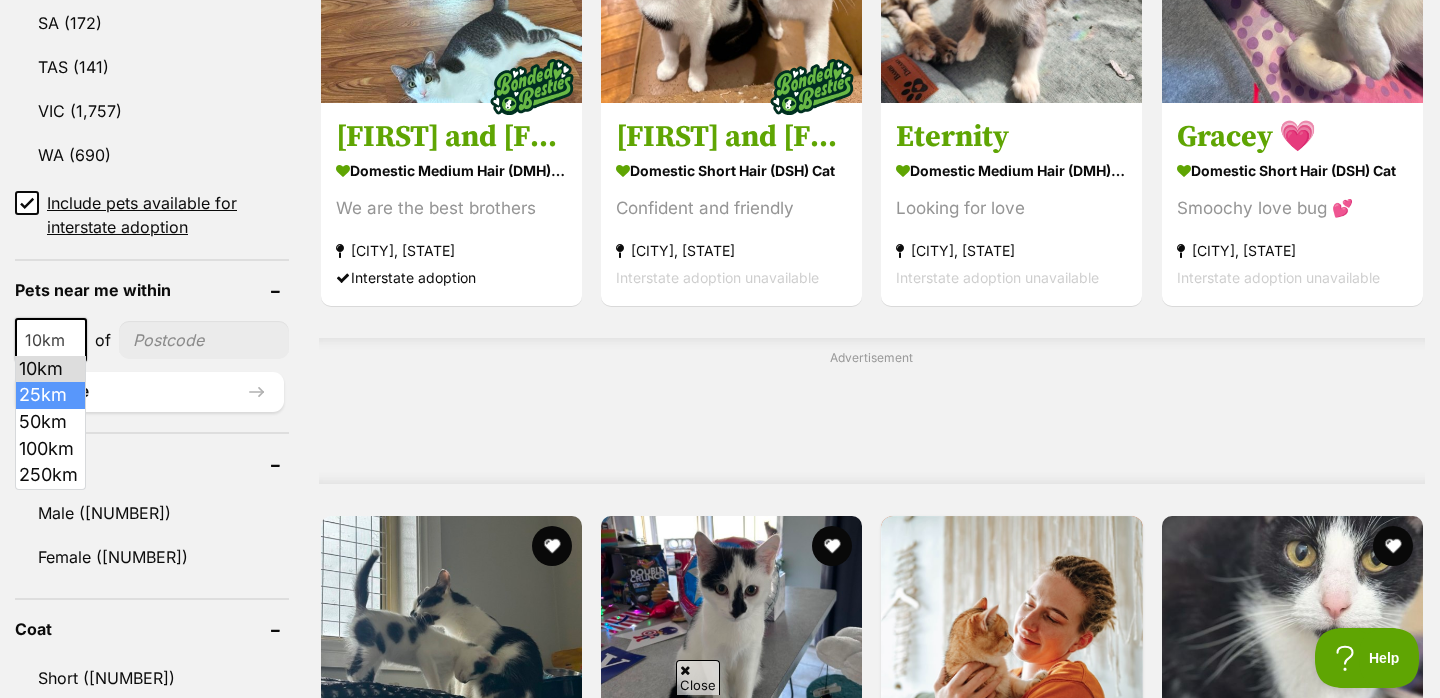 select on "25" 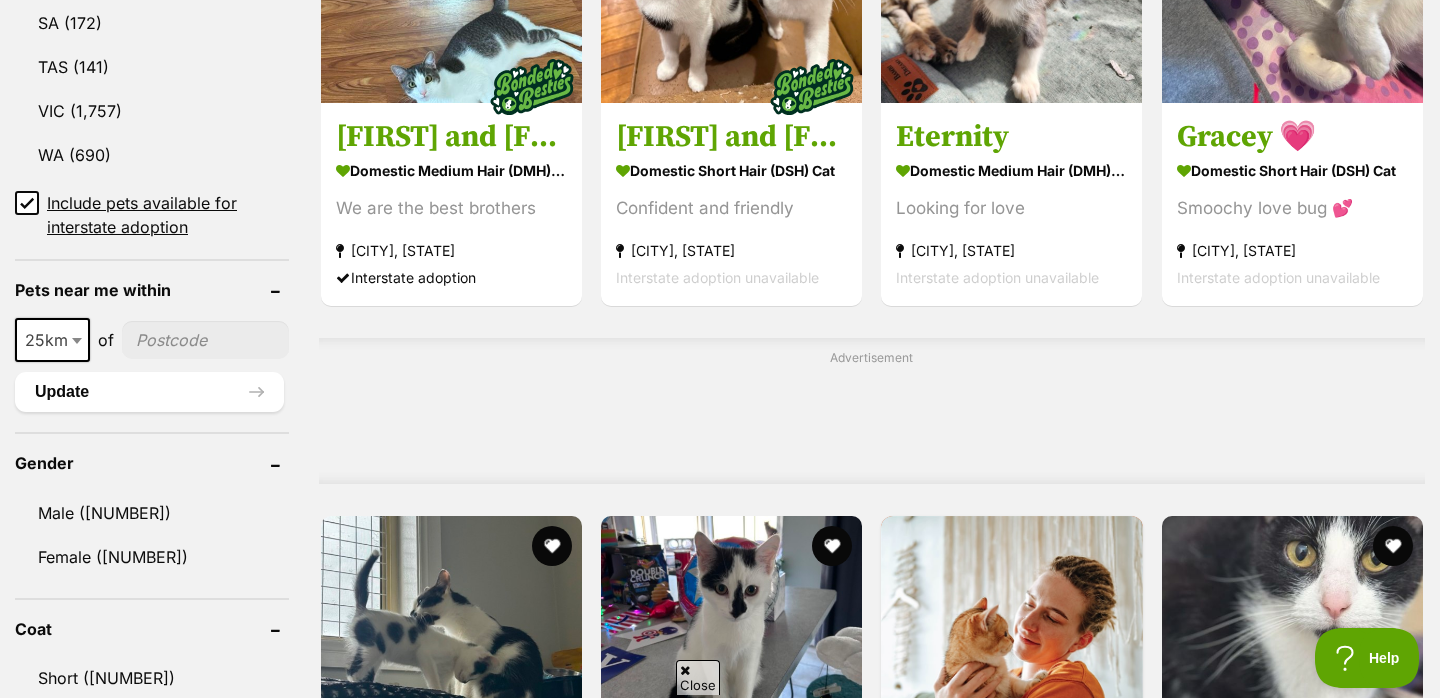 click at bounding box center (205, 340) 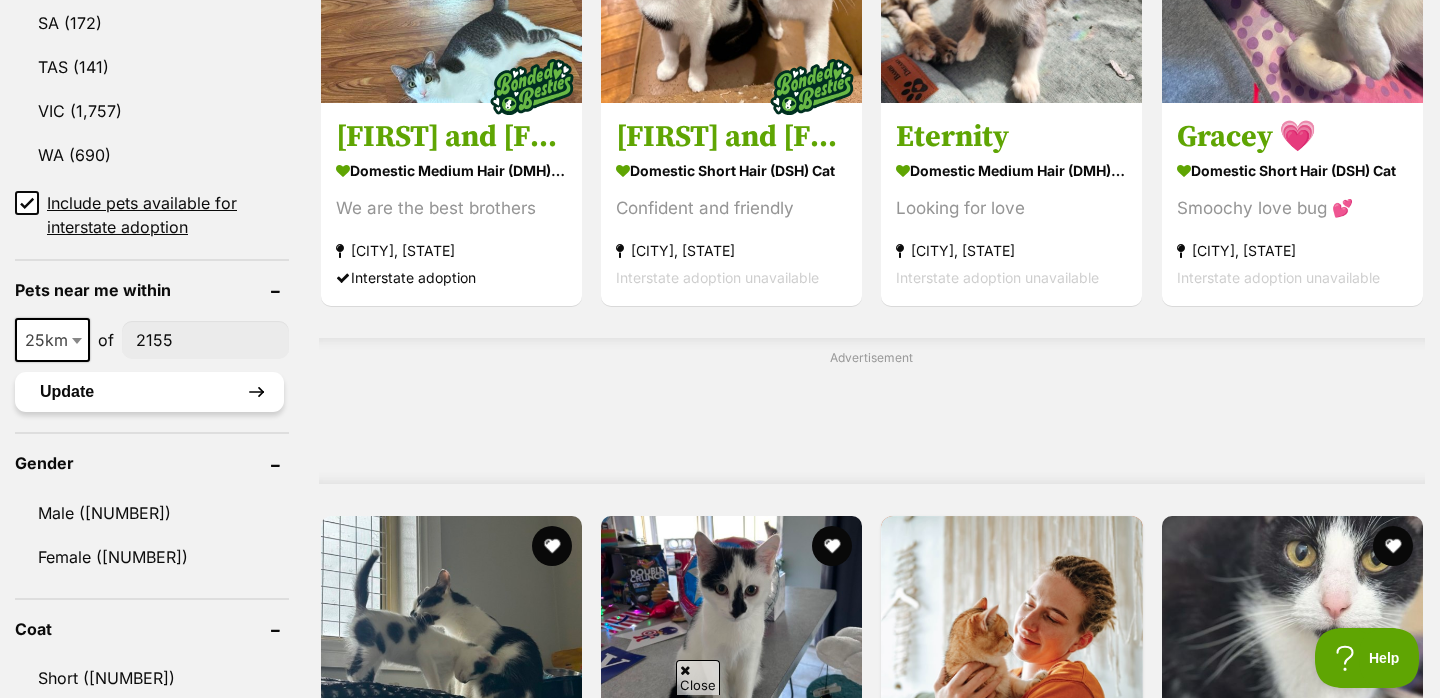 click on "Update" at bounding box center (149, 392) 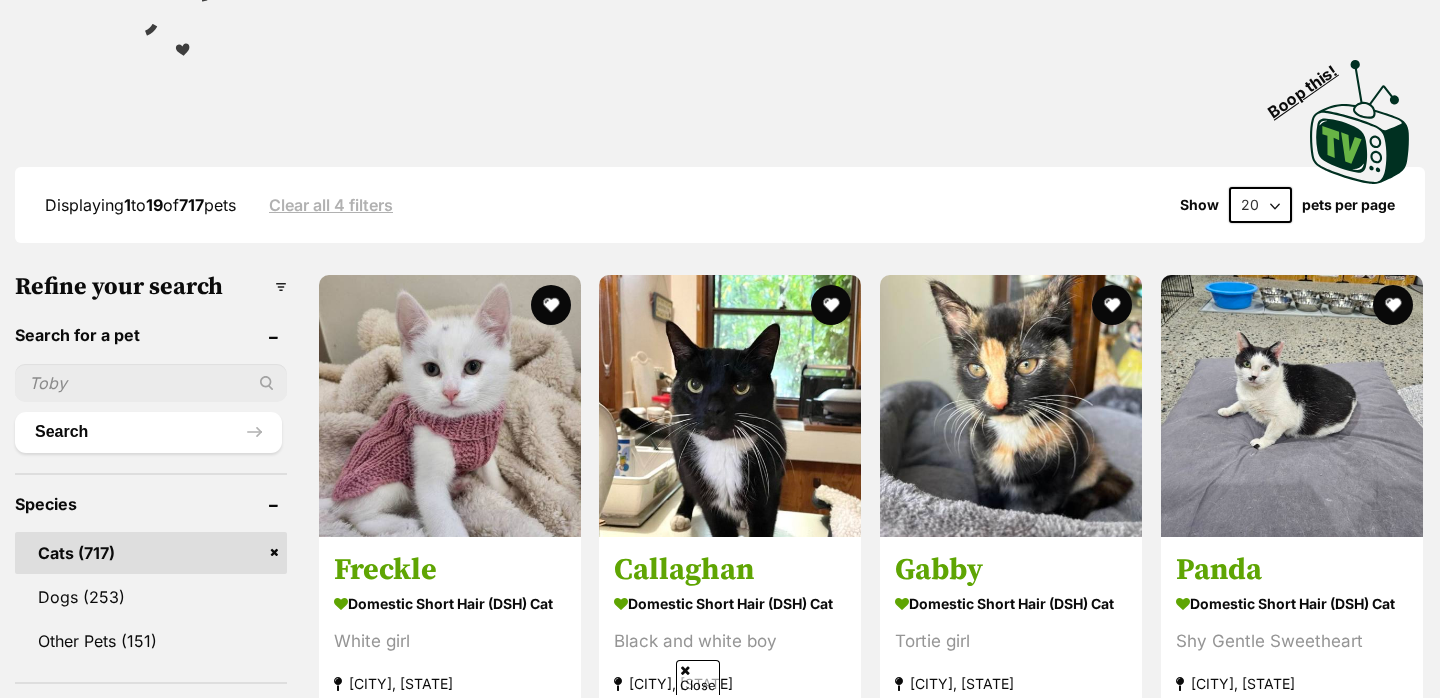 scroll, scrollTop: 372, scrollLeft: 0, axis: vertical 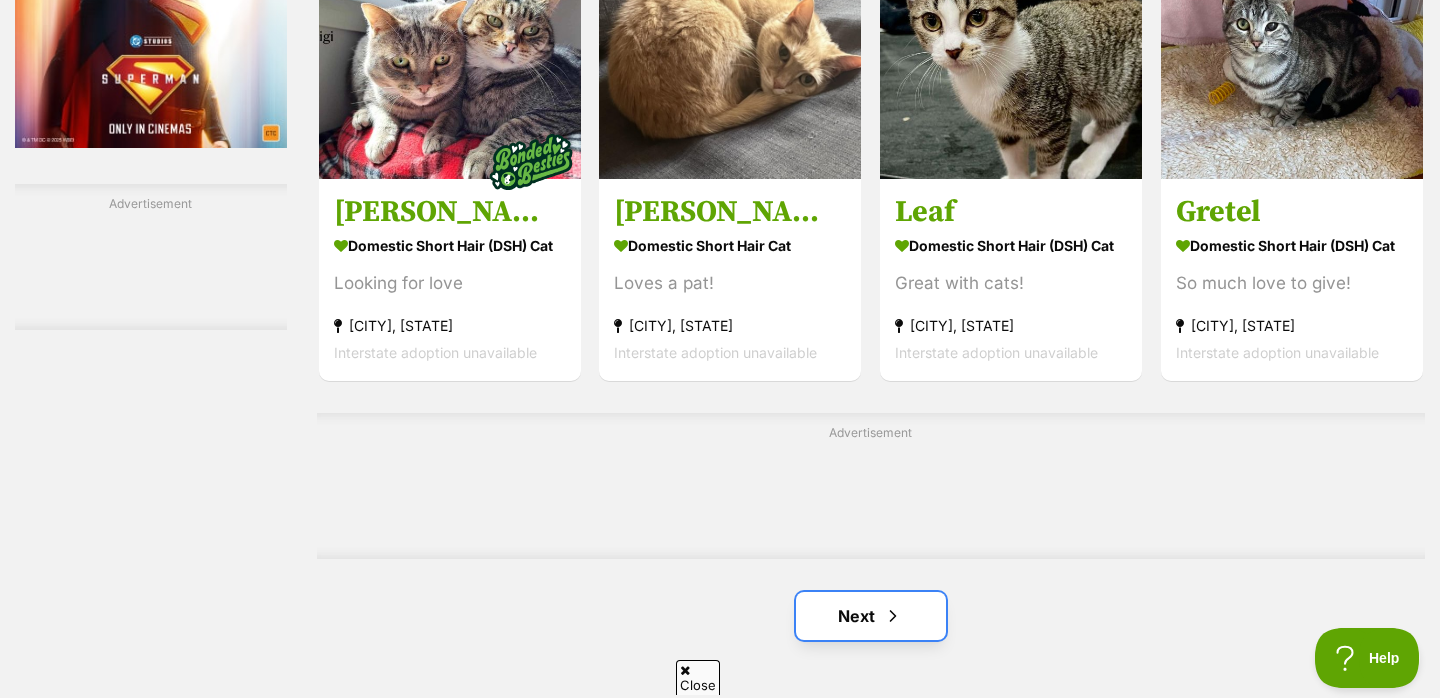 click on "Next" at bounding box center (871, 616) 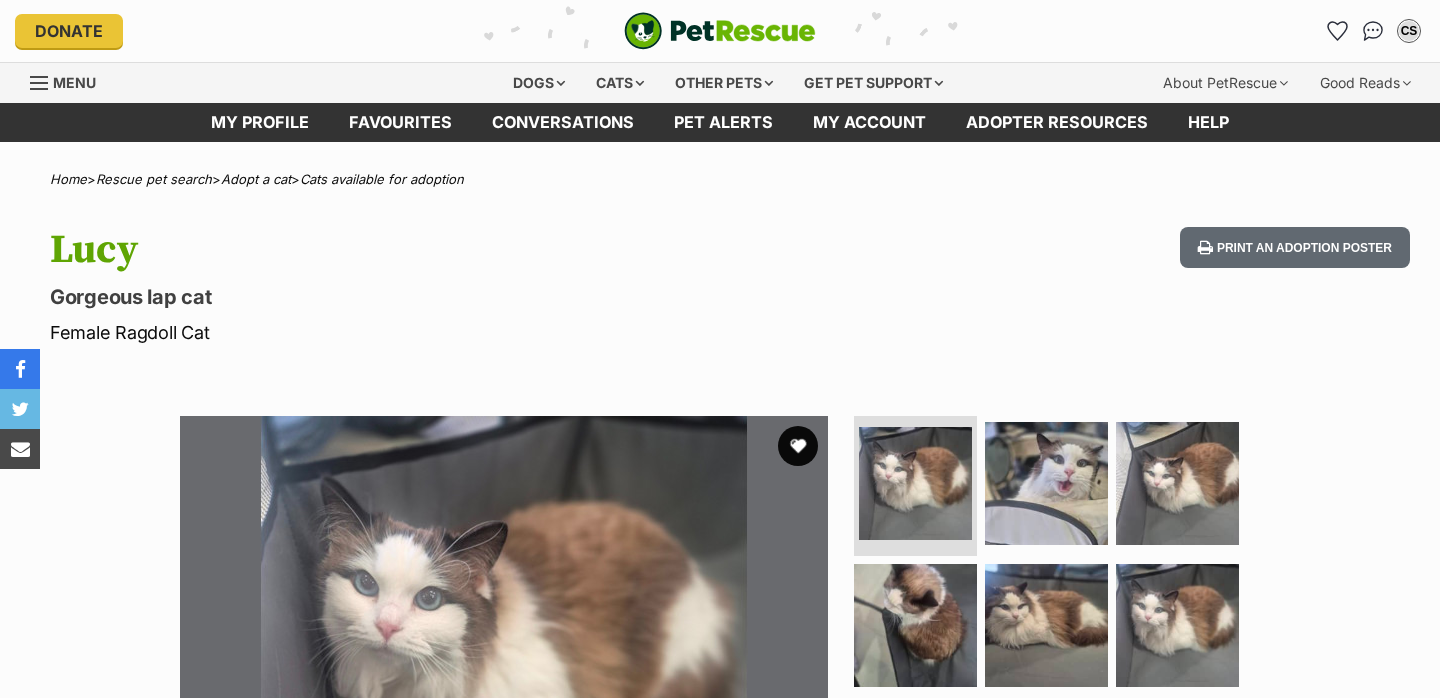 scroll, scrollTop: 0, scrollLeft: 0, axis: both 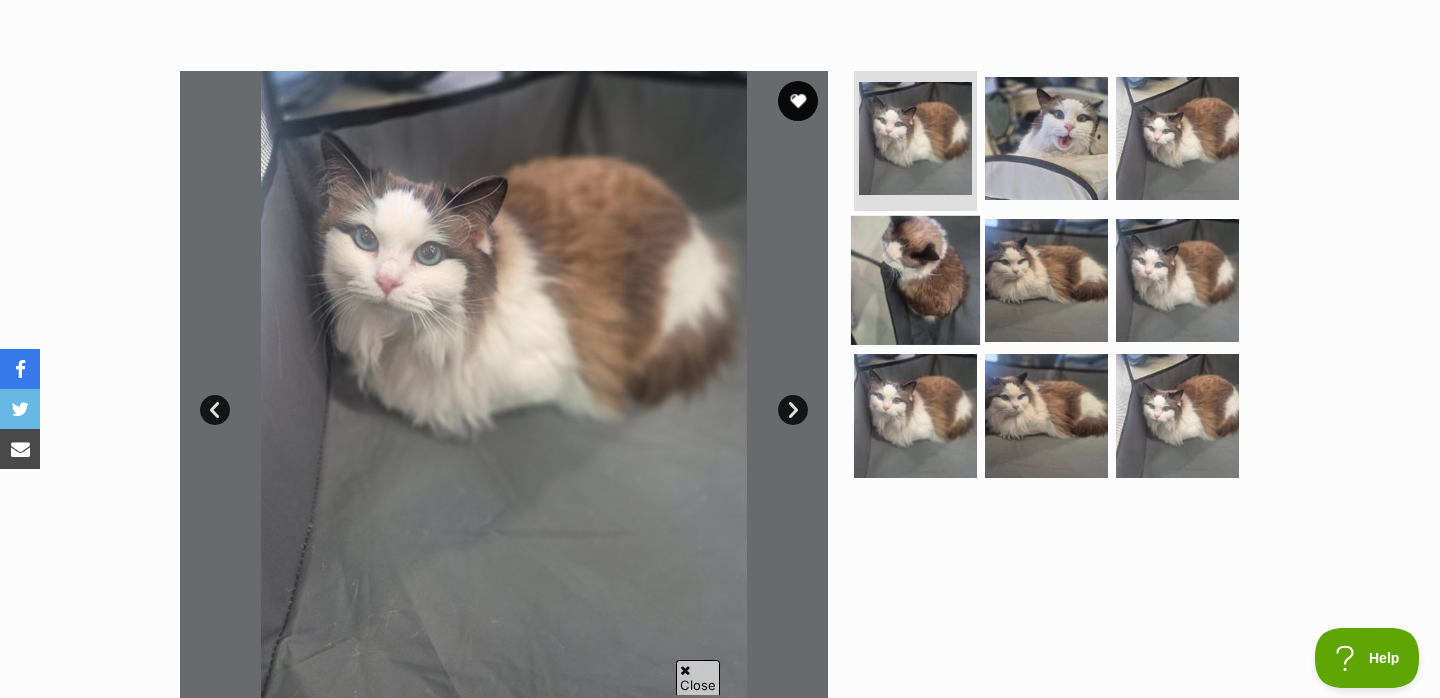 click at bounding box center (915, 279) 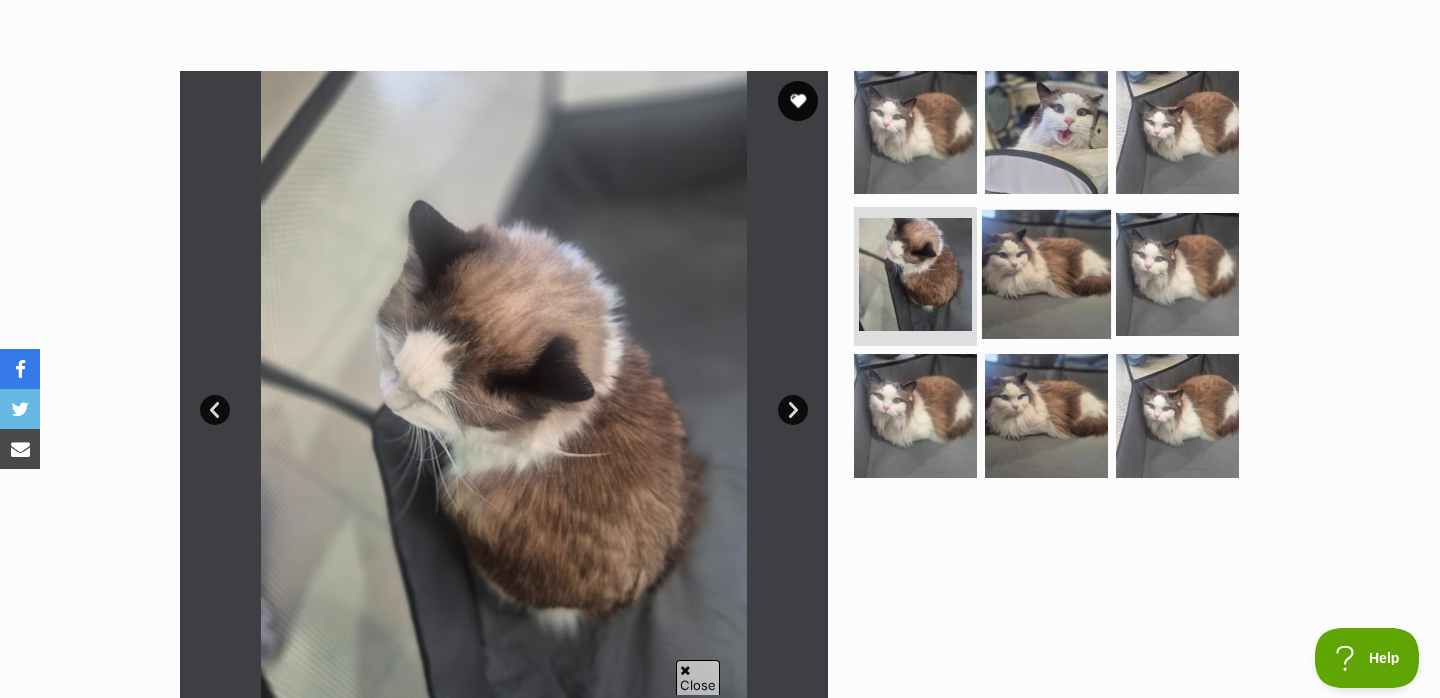 click at bounding box center [1046, 273] 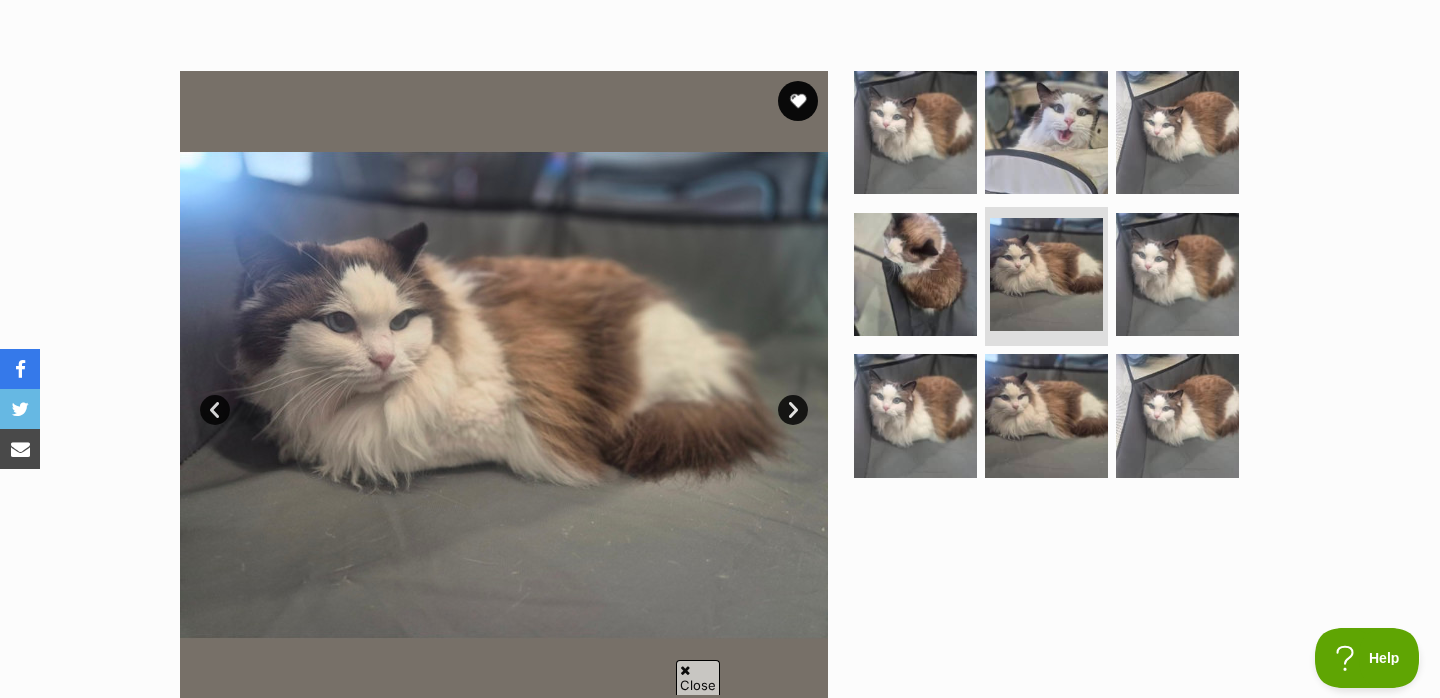 click at bounding box center (1055, 280) 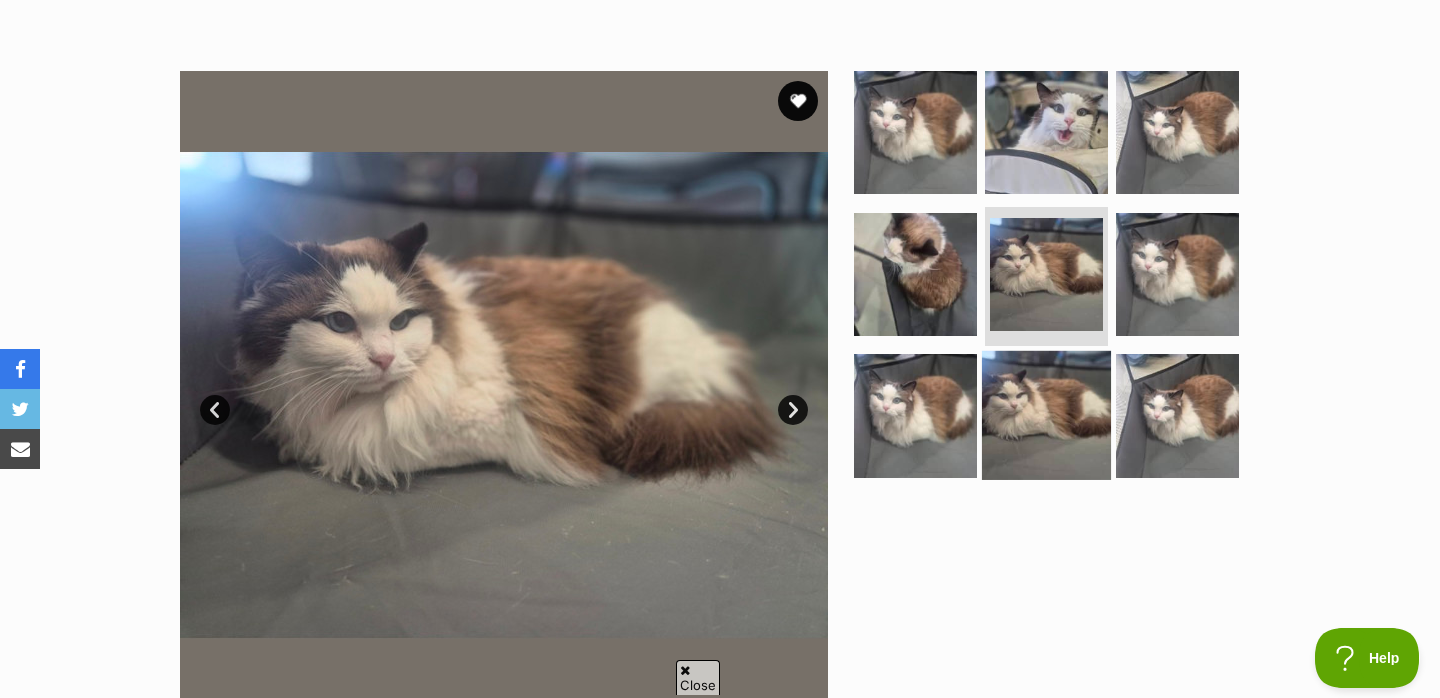 click at bounding box center (1046, 415) 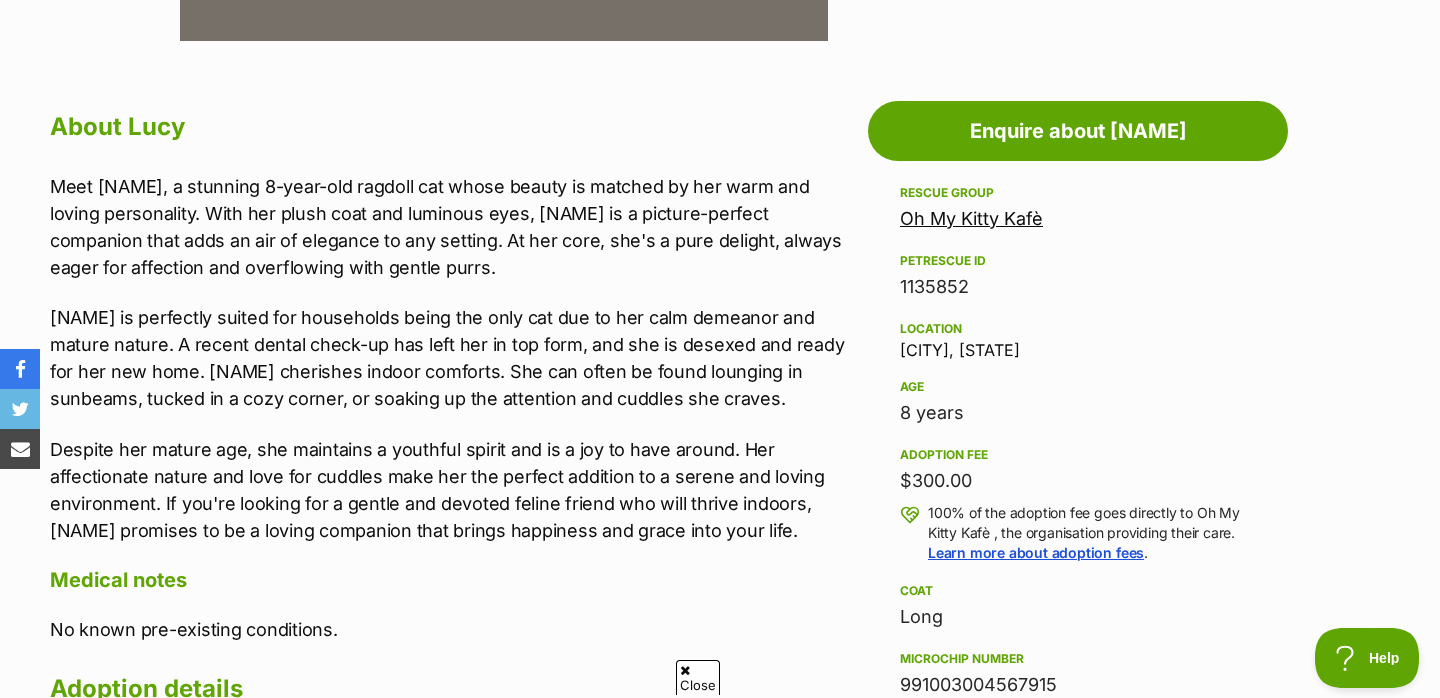 scroll, scrollTop: 1022, scrollLeft: 0, axis: vertical 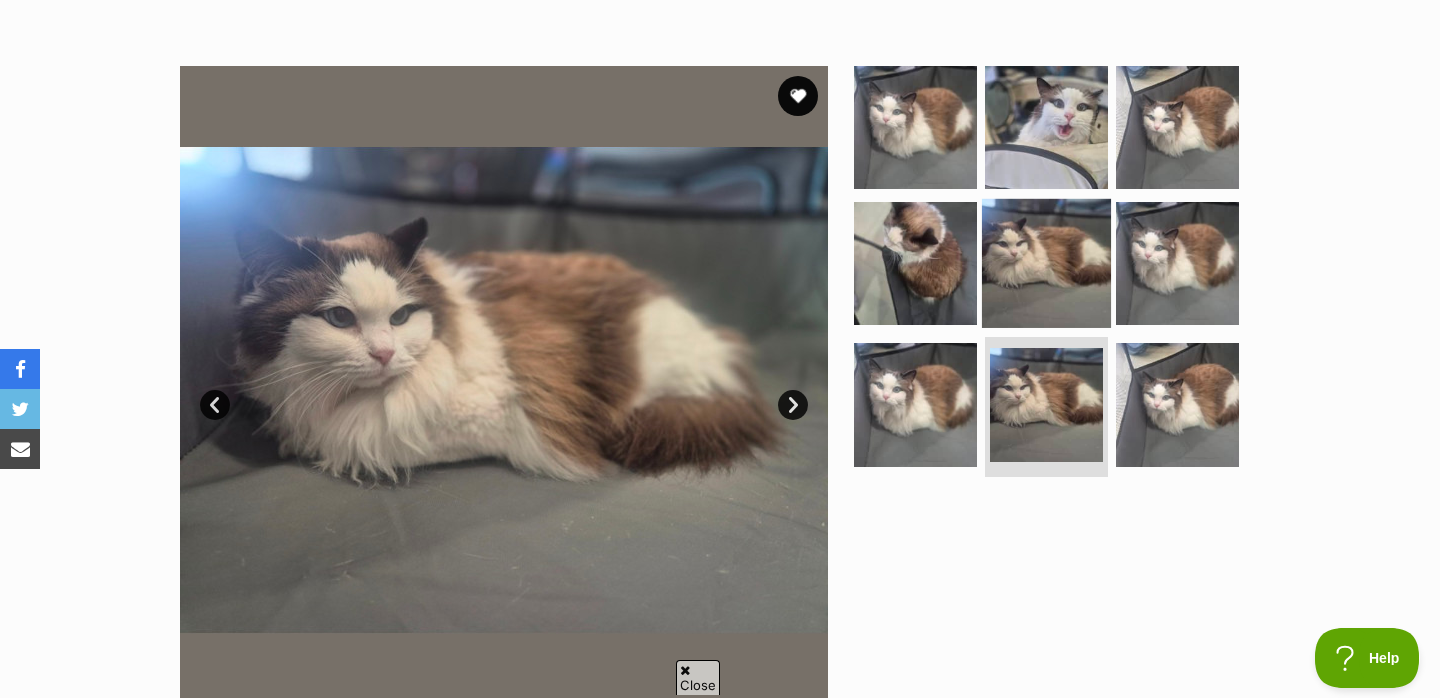 click at bounding box center (1046, 262) 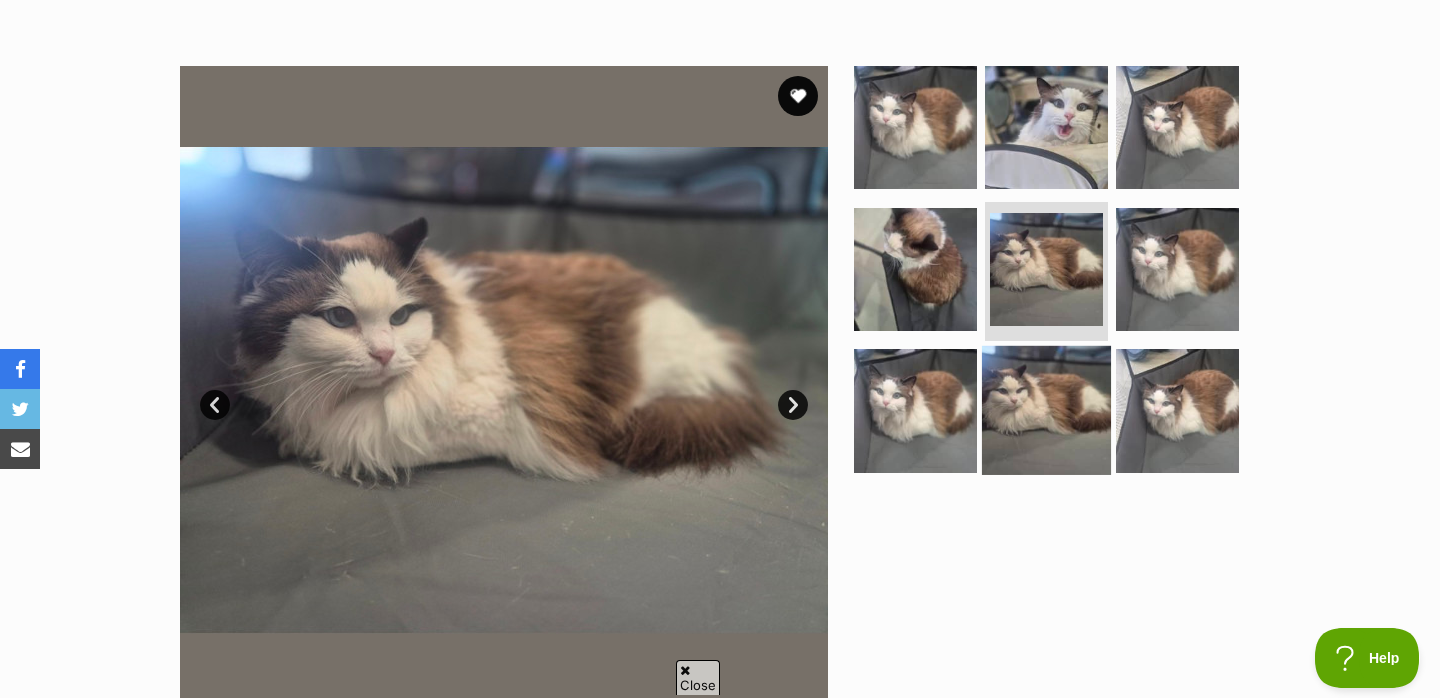 click at bounding box center [1046, 410] 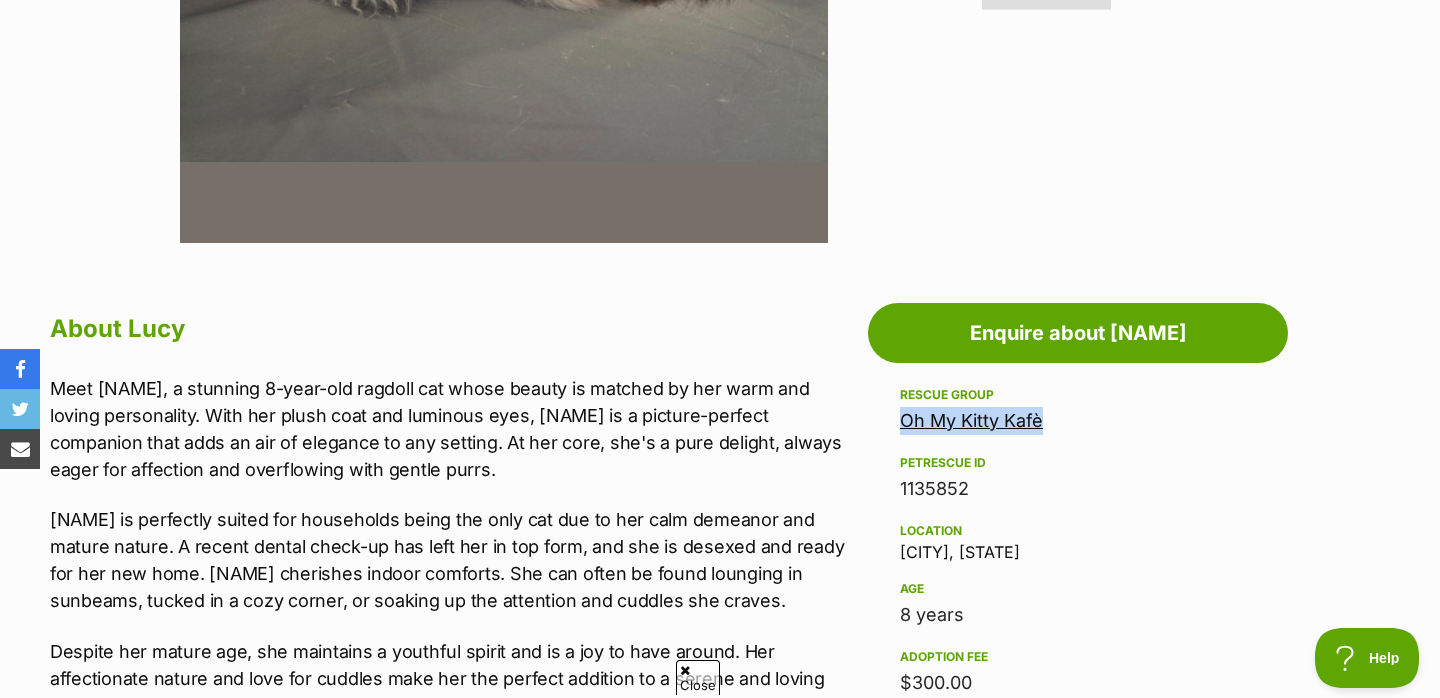 scroll, scrollTop: 1203, scrollLeft: 0, axis: vertical 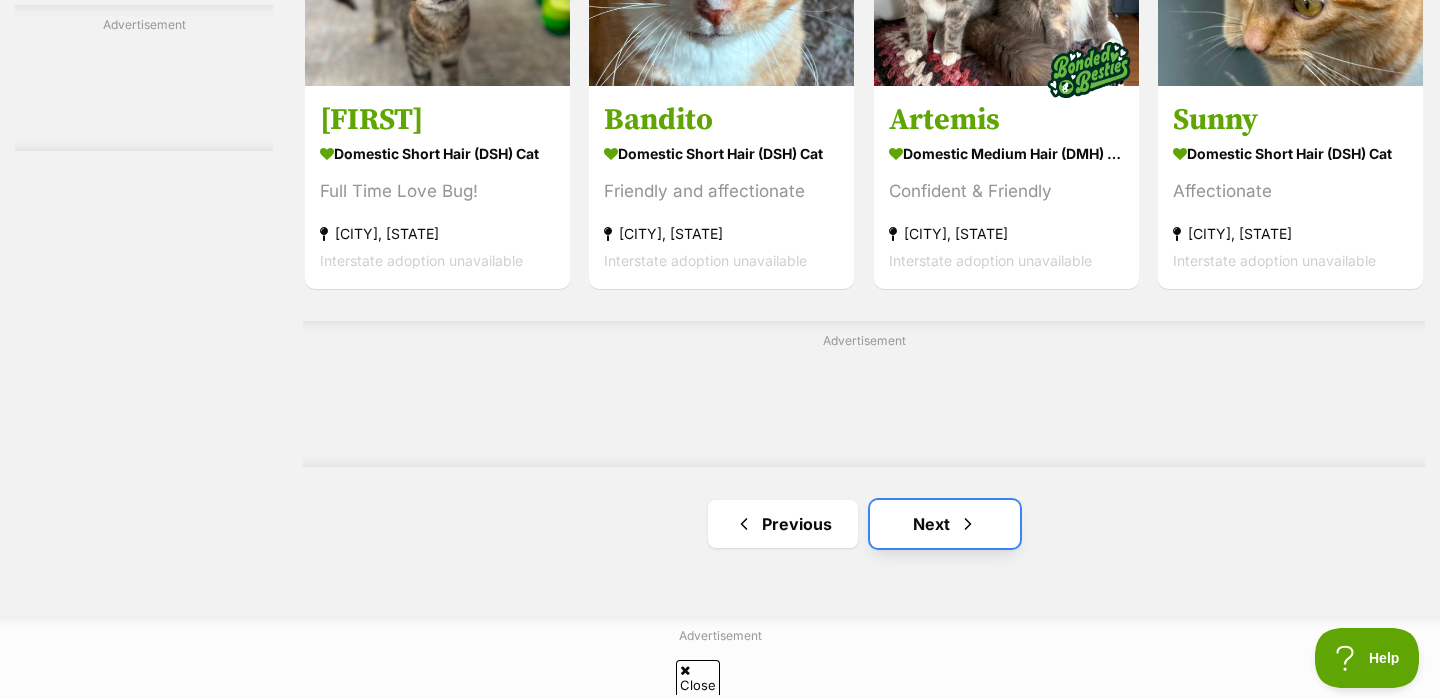 click on "Next" at bounding box center (945, 524) 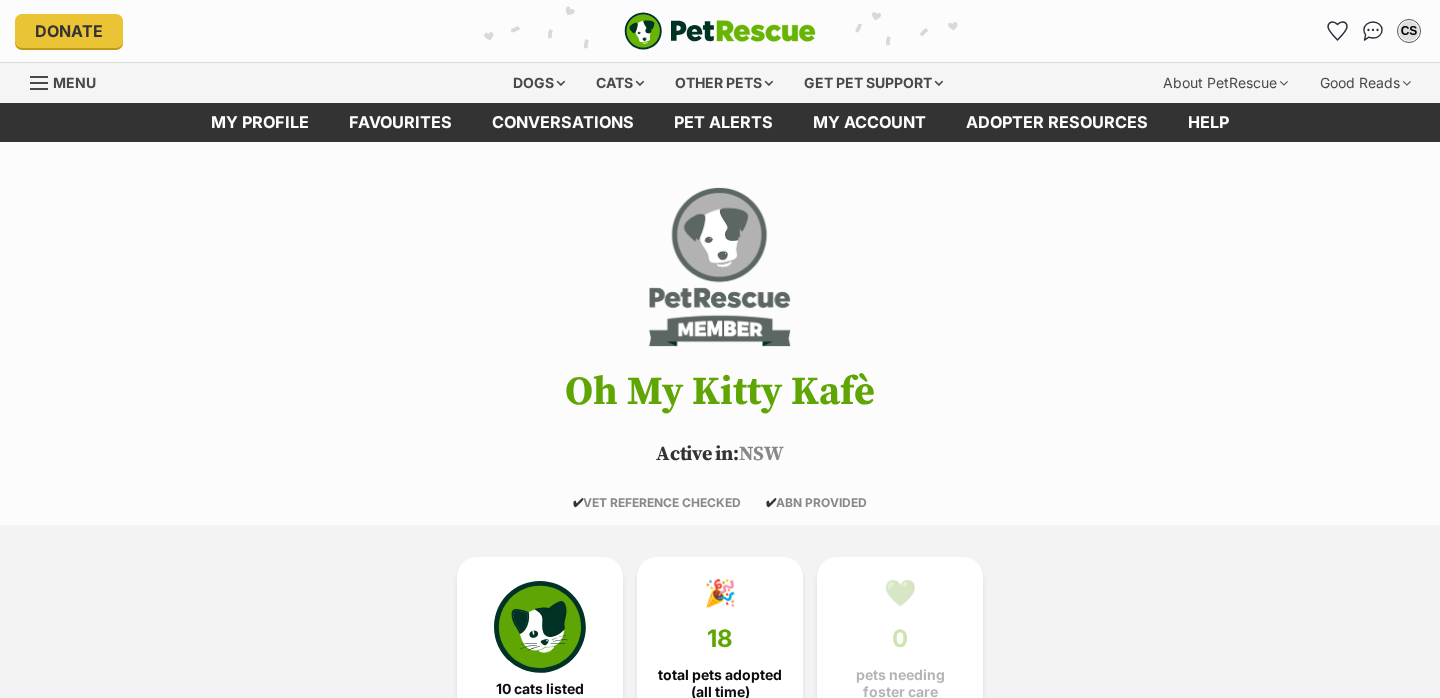 scroll, scrollTop: 0, scrollLeft: 0, axis: both 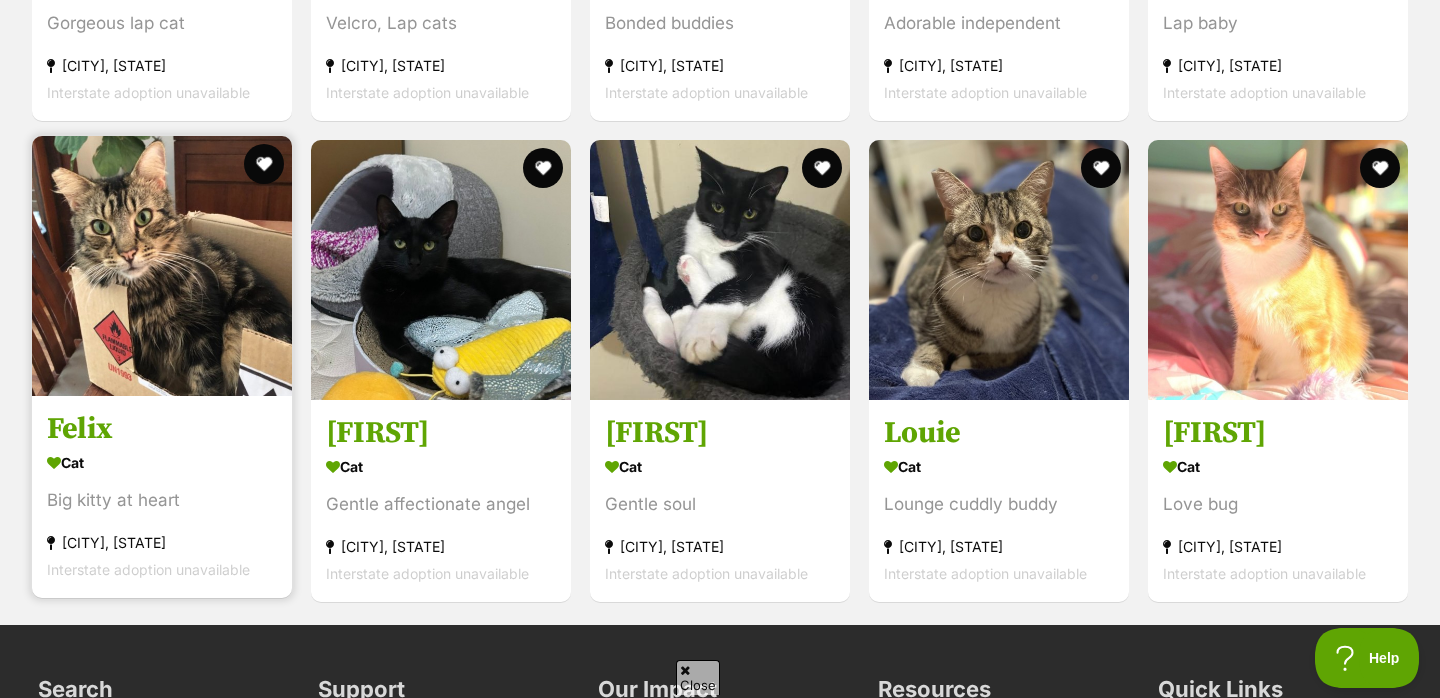 click at bounding box center [162, 266] 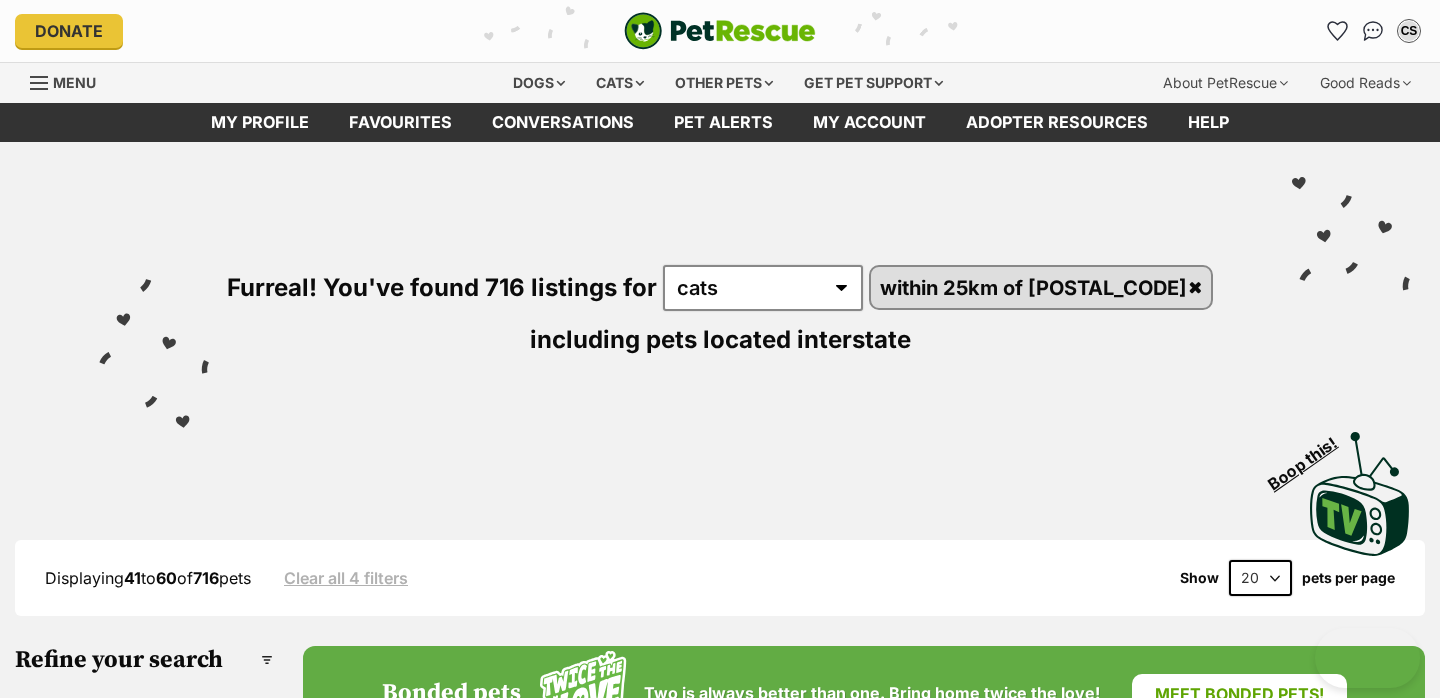 scroll, scrollTop: 0, scrollLeft: 0, axis: both 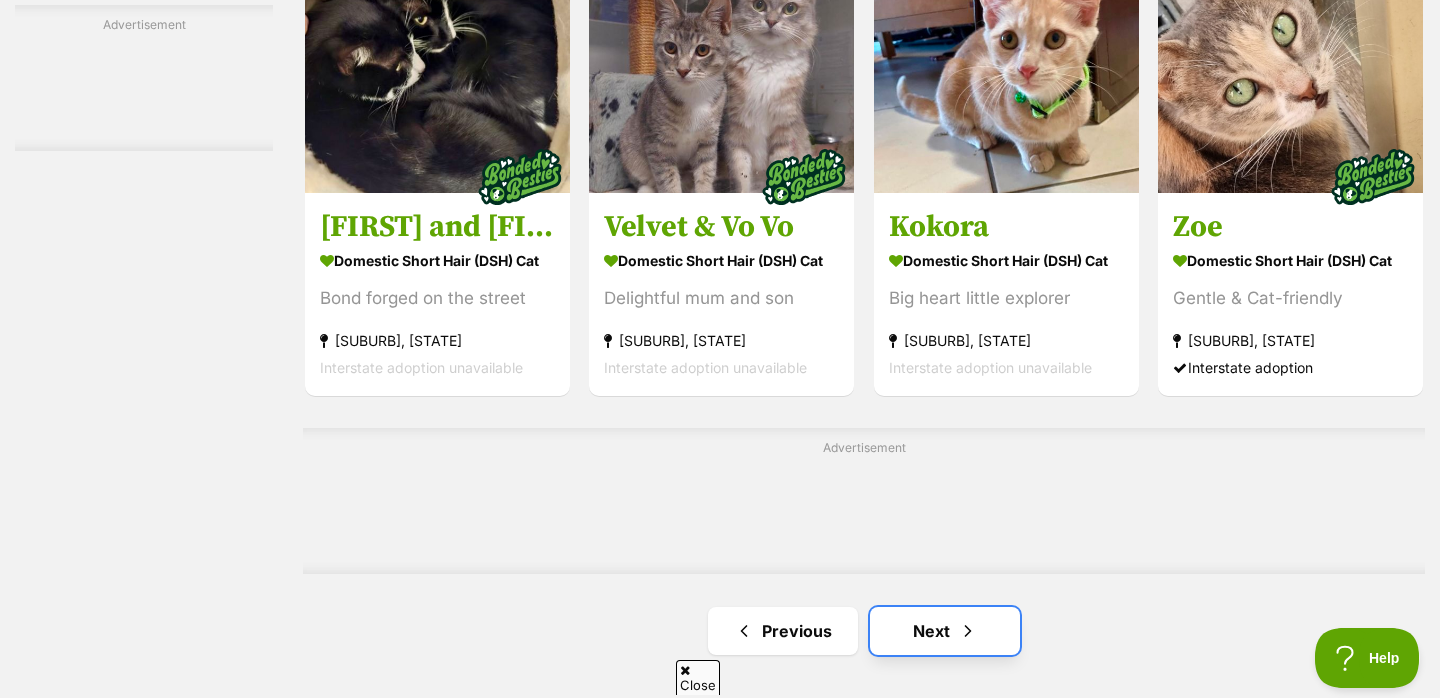 click on "Next" at bounding box center [945, 631] 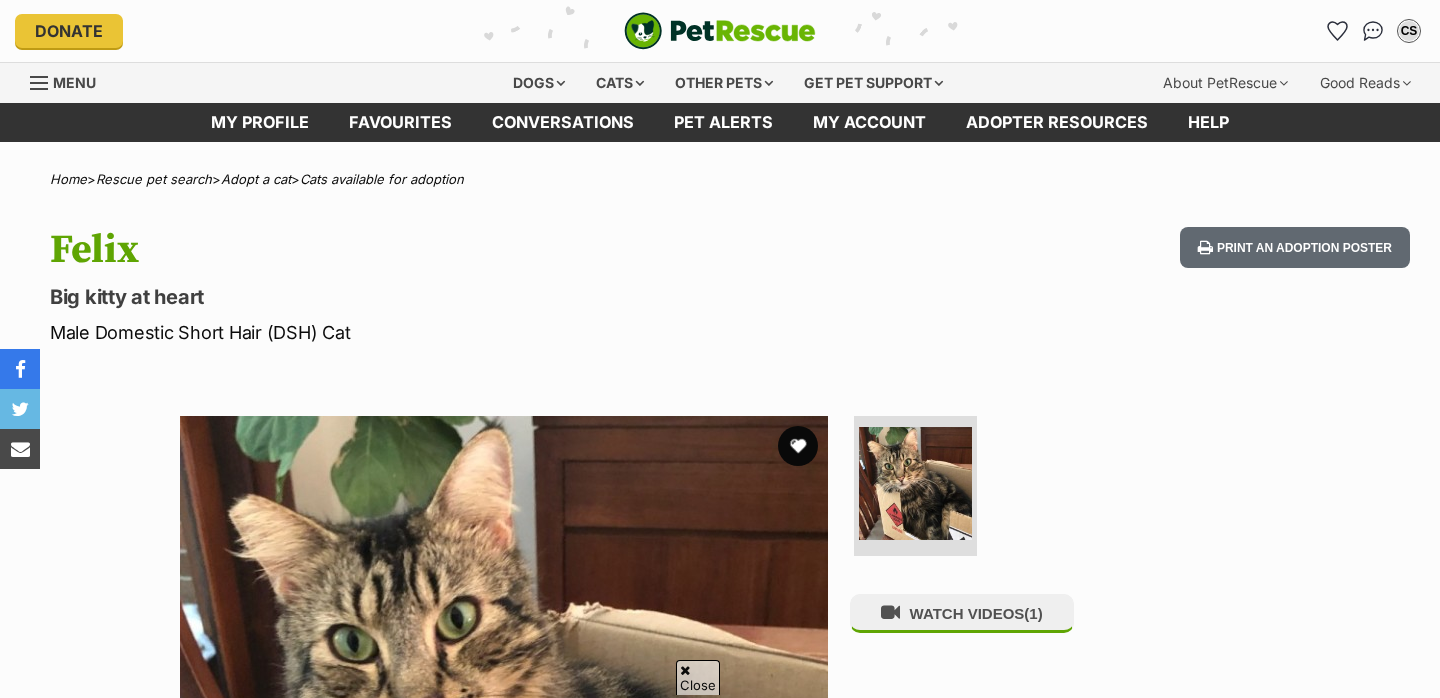 scroll, scrollTop: 616, scrollLeft: 0, axis: vertical 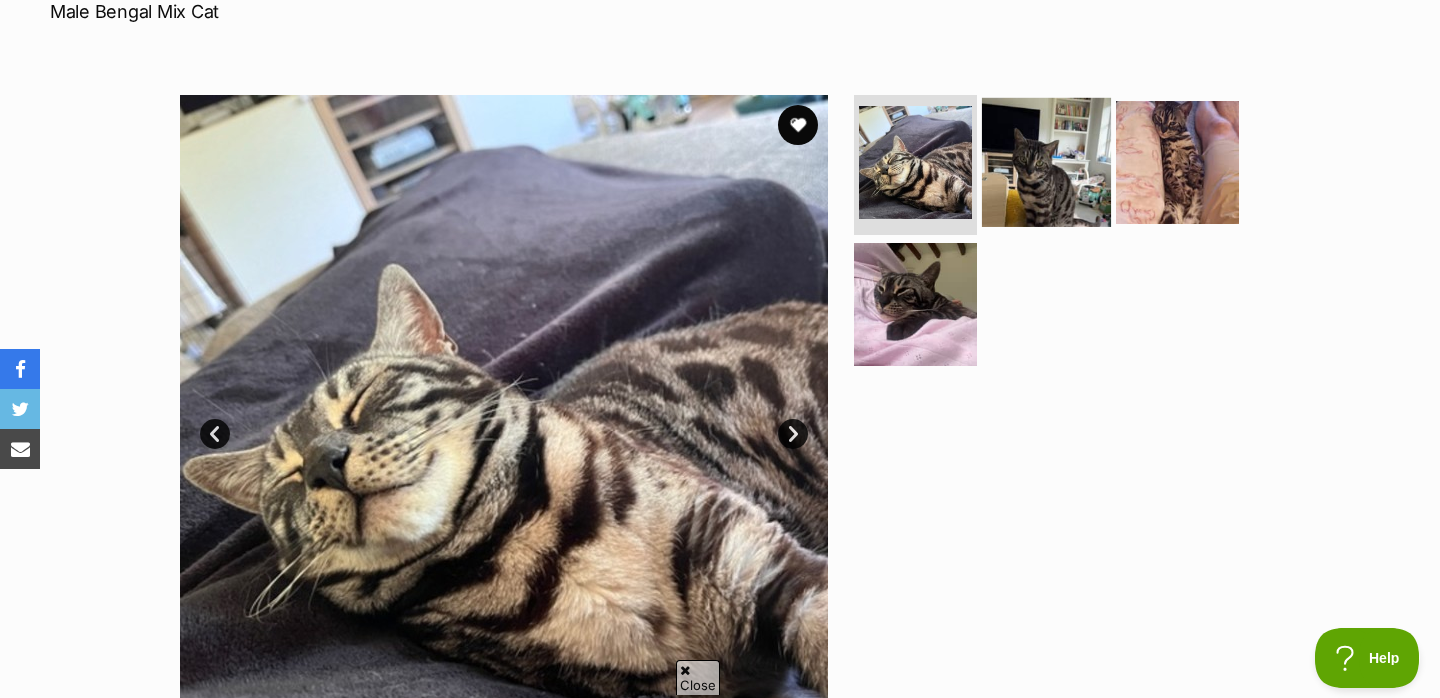click at bounding box center [1046, 162] 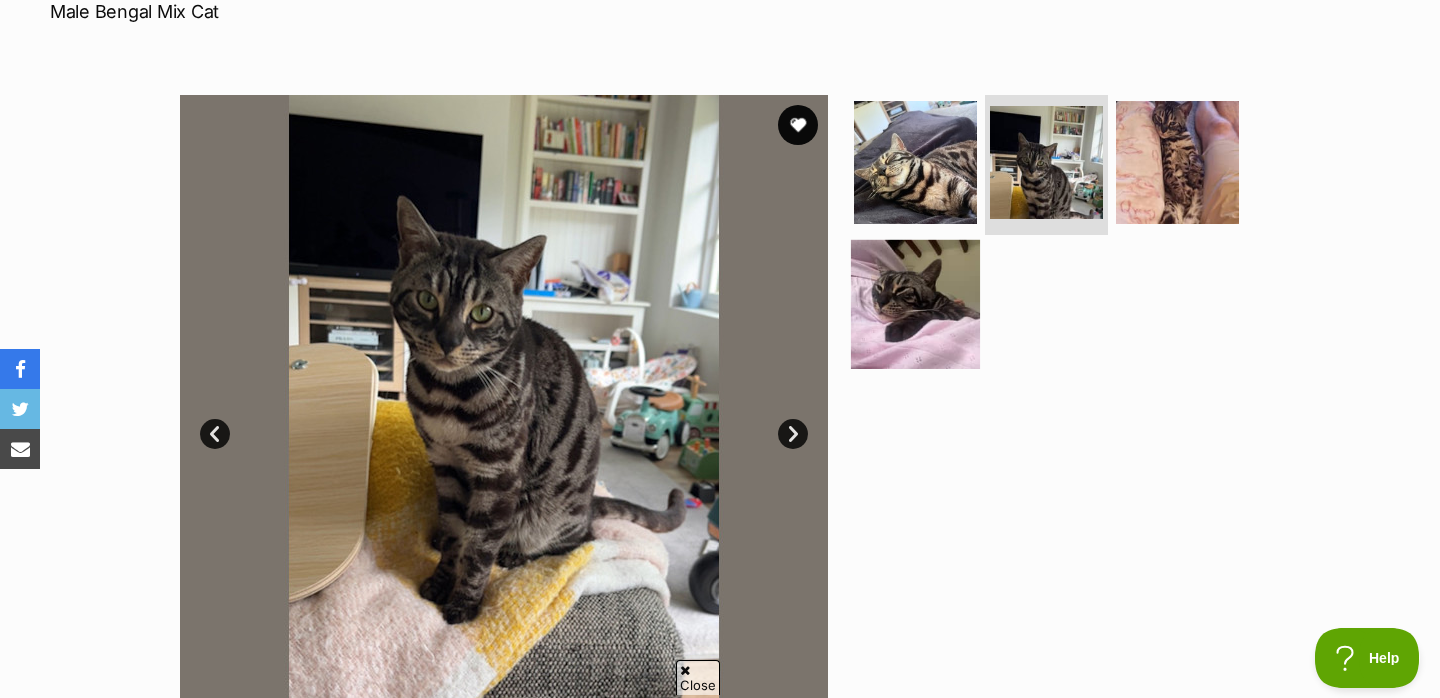 click at bounding box center [915, 303] 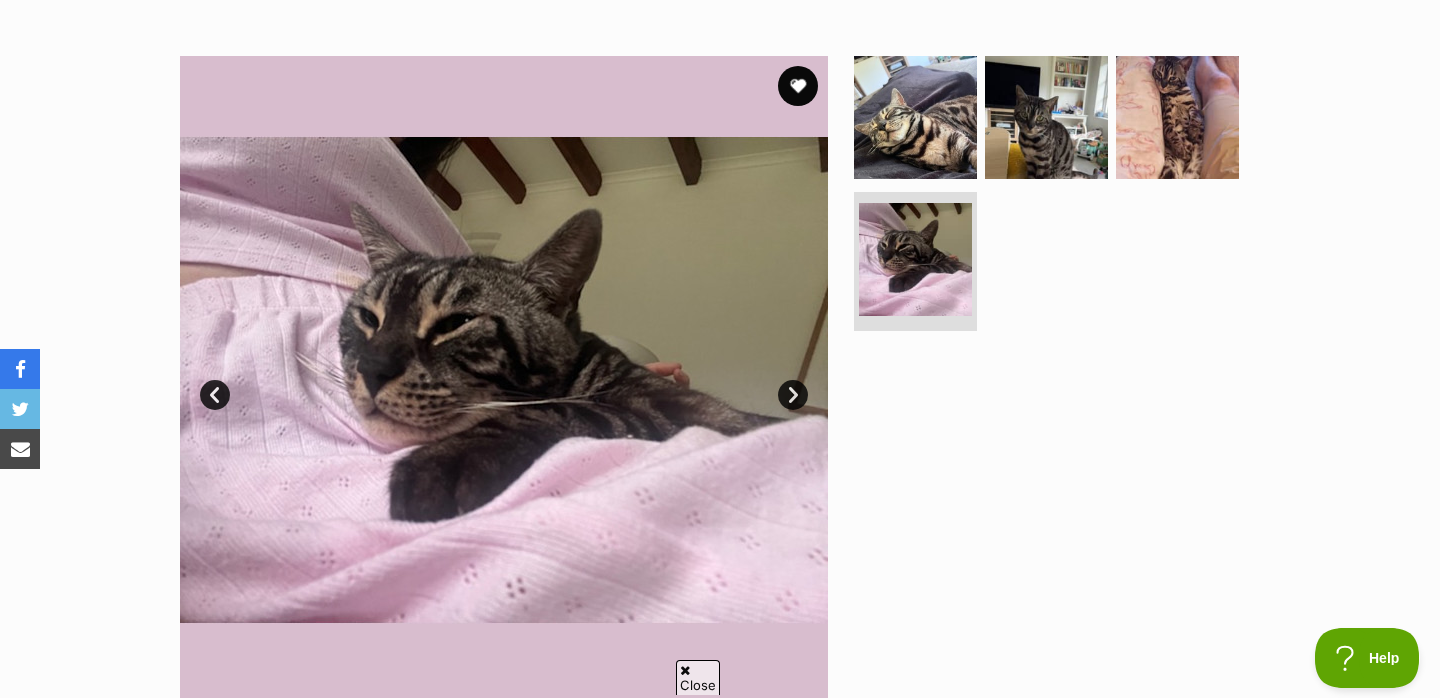 scroll, scrollTop: 243, scrollLeft: 0, axis: vertical 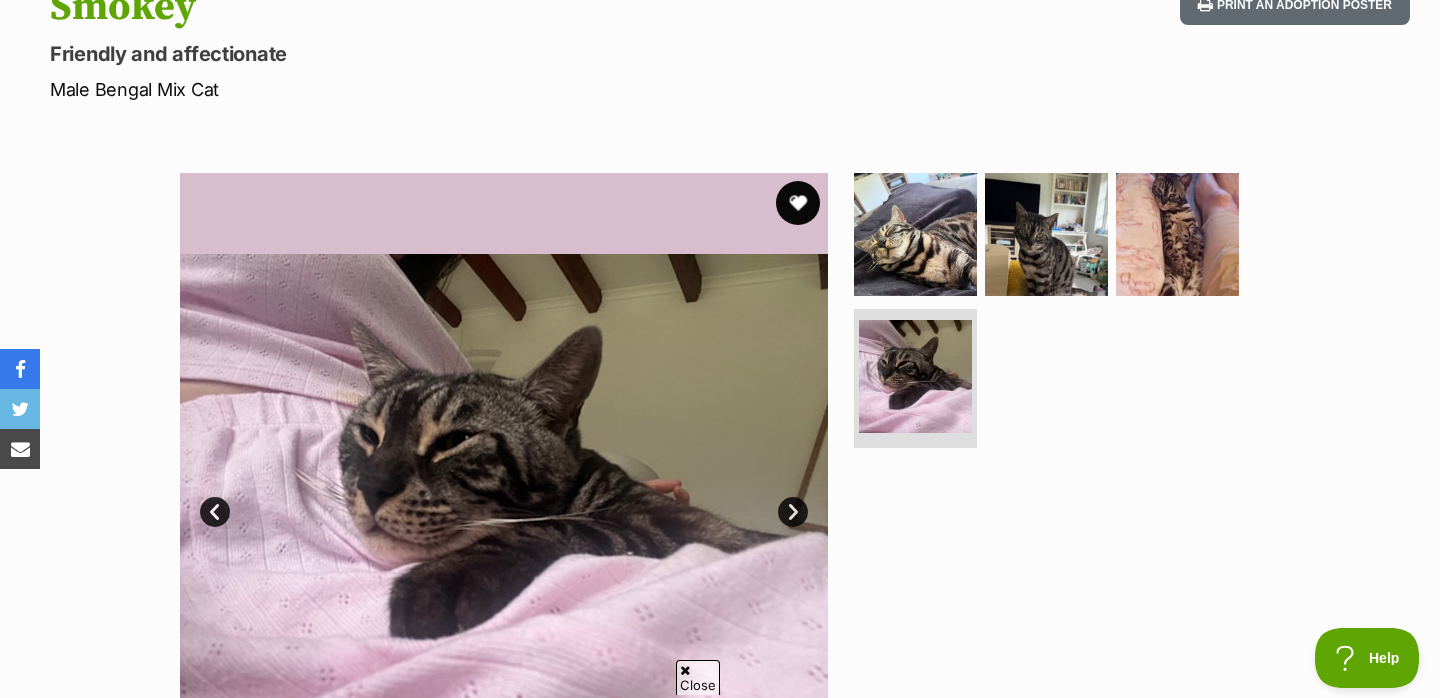 click at bounding box center [798, 203] 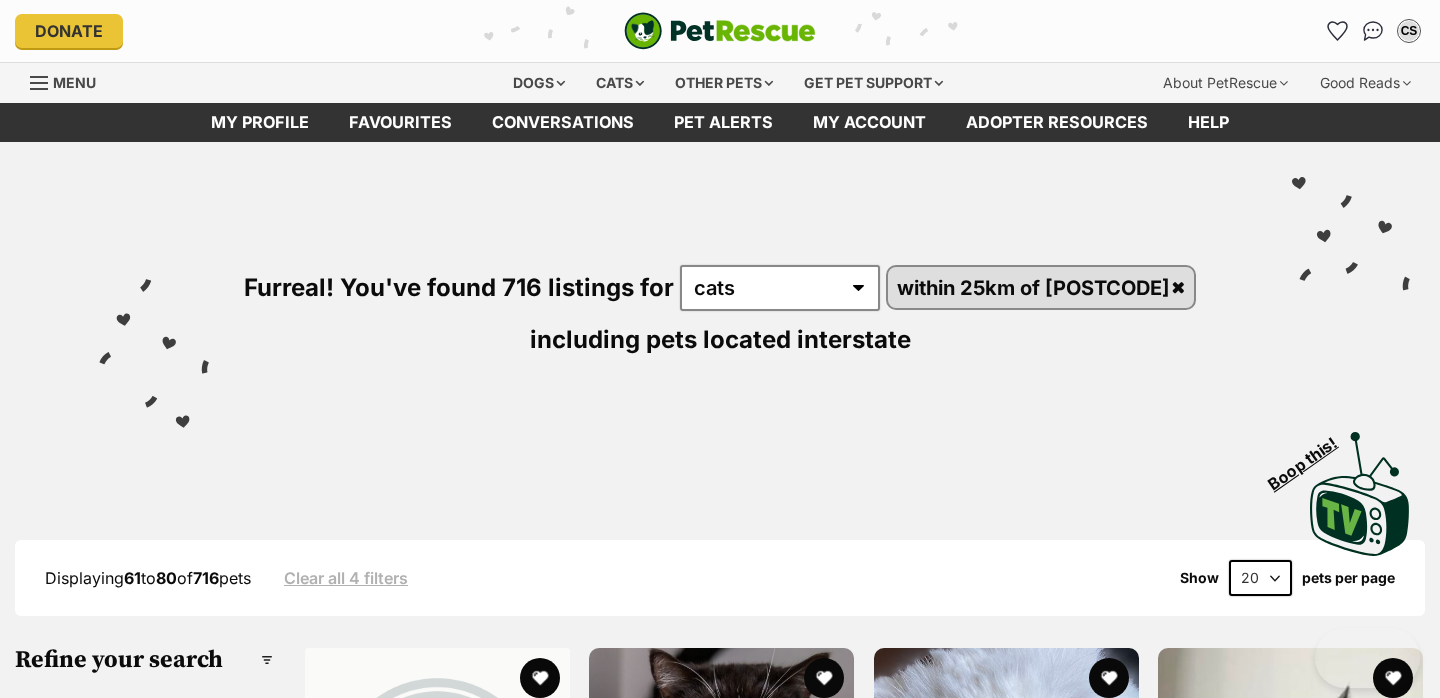 scroll, scrollTop: 0, scrollLeft: 0, axis: both 